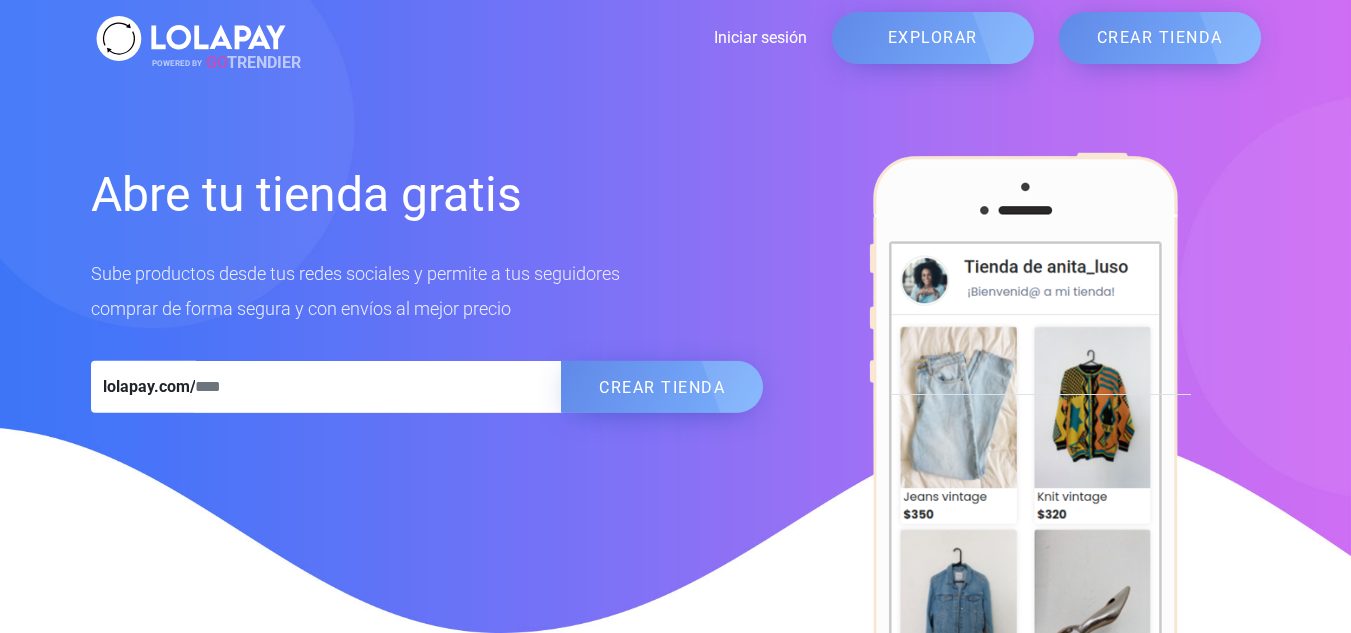 scroll, scrollTop: 0, scrollLeft: 0, axis: both 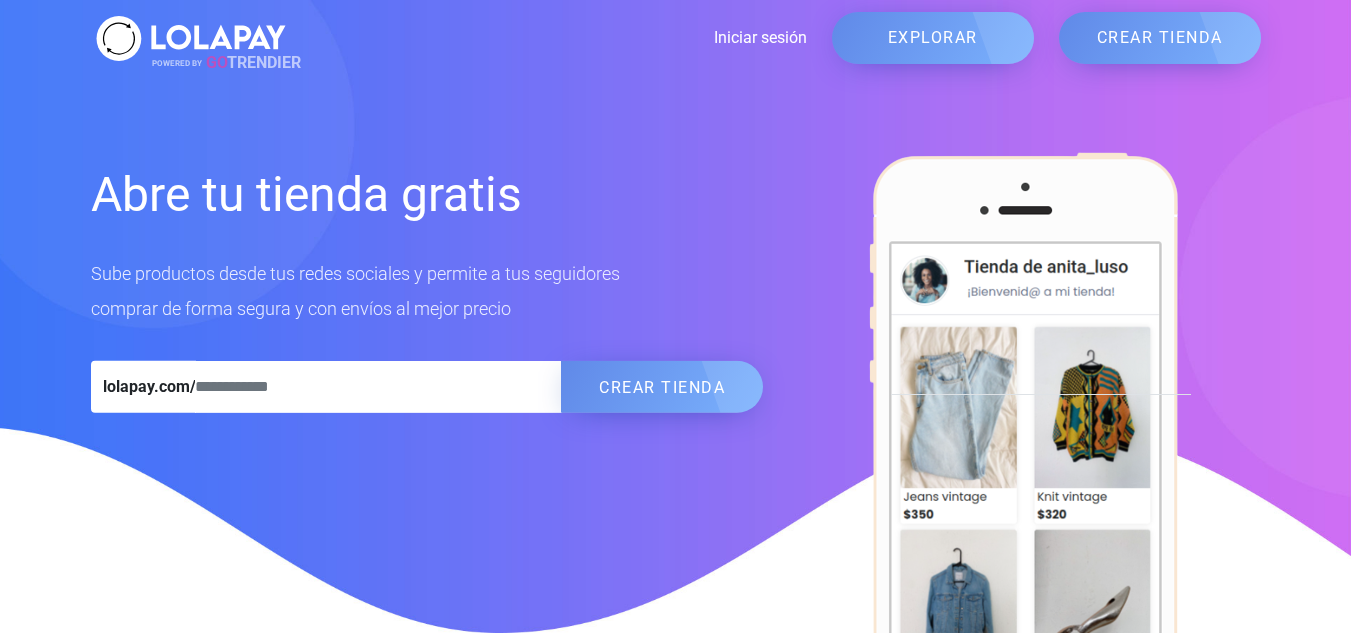 click on "Iniciar sesión" at bounding box center [549, 38] 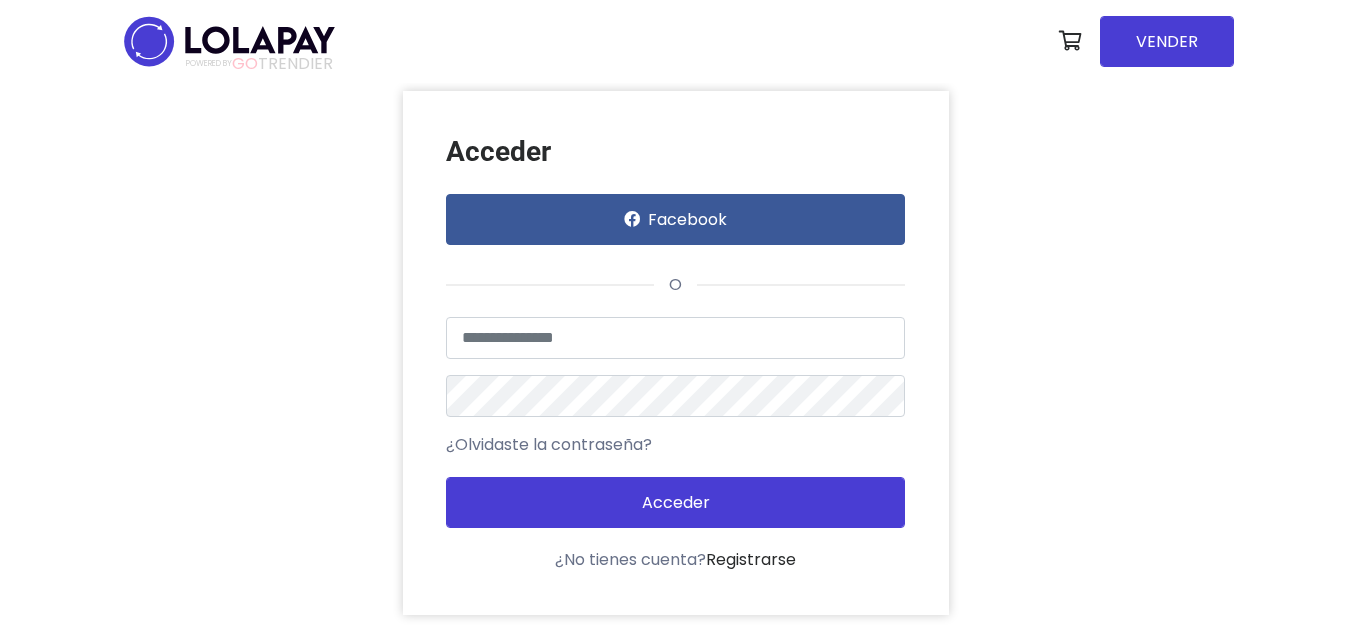 scroll, scrollTop: 0, scrollLeft: 0, axis: both 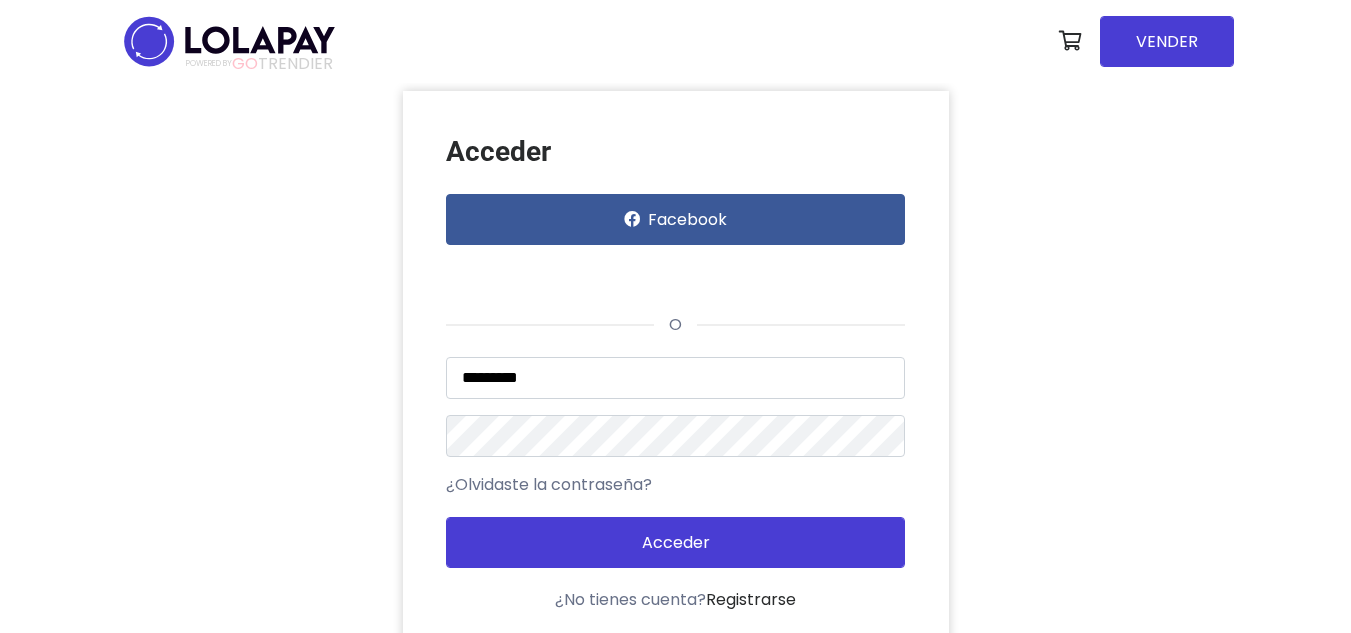 click on "*********" at bounding box center [675, 378] 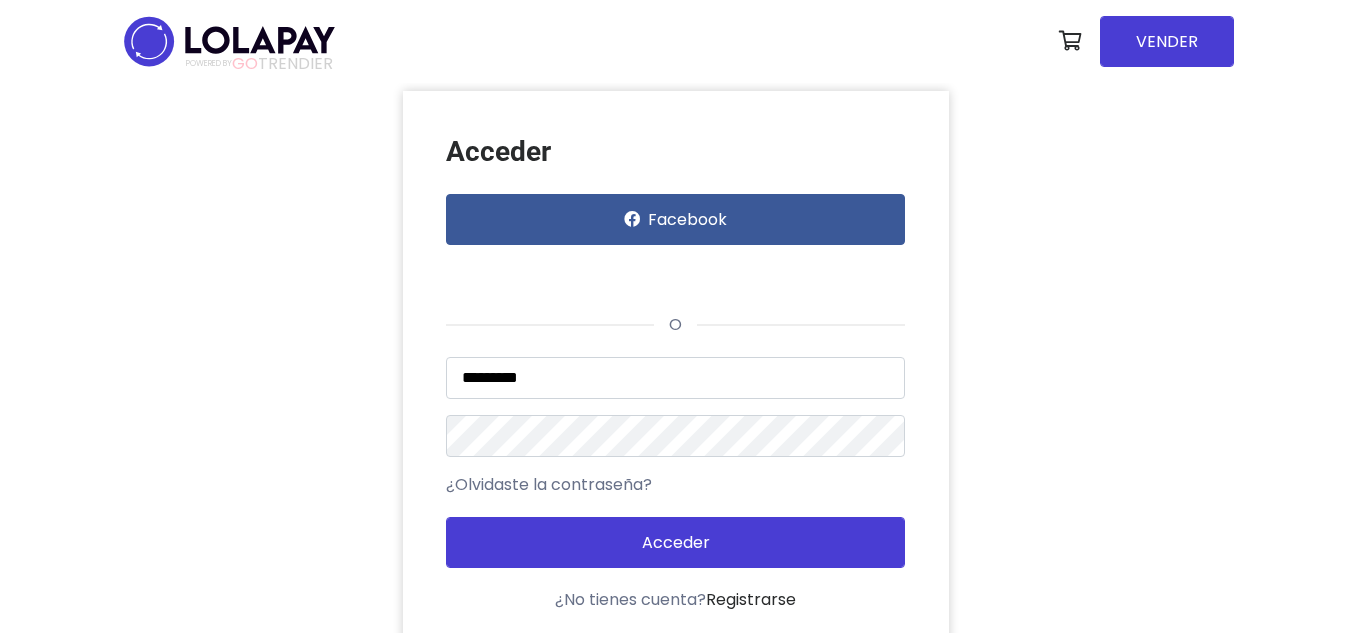 drag, startPoint x: 559, startPoint y: 364, endPoint x: 352, endPoint y: 391, distance: 208.75345 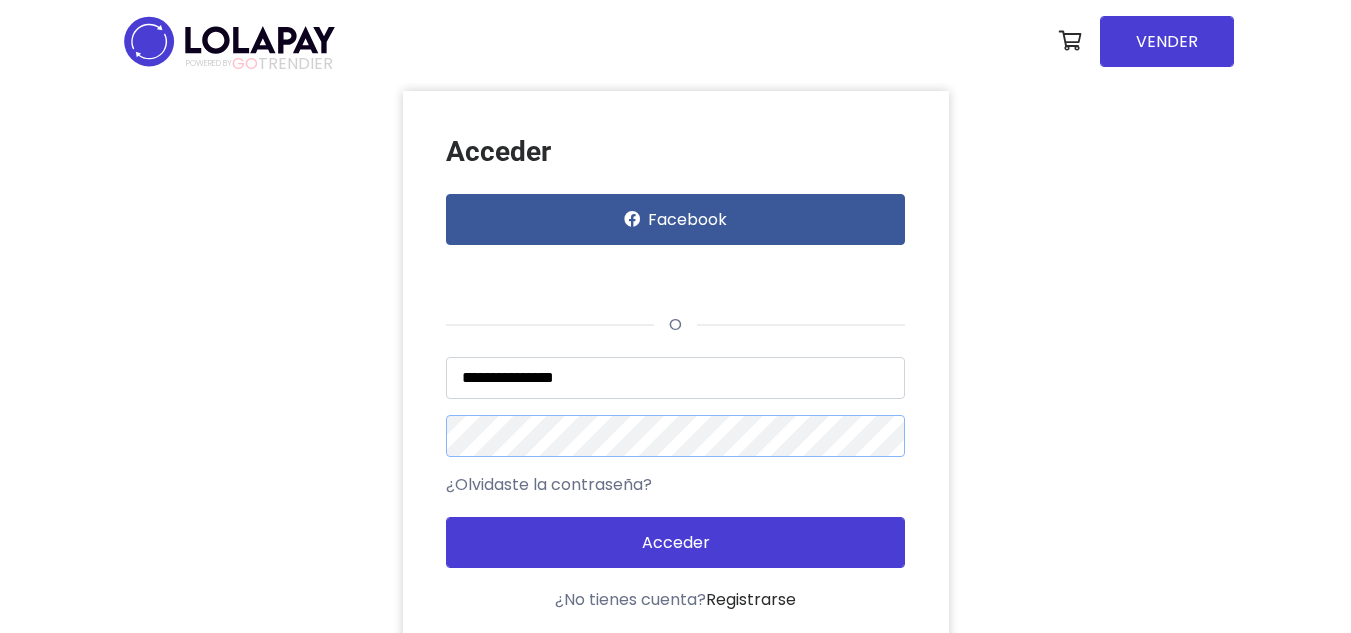 click on "**********" at bounding box center (676, 373) 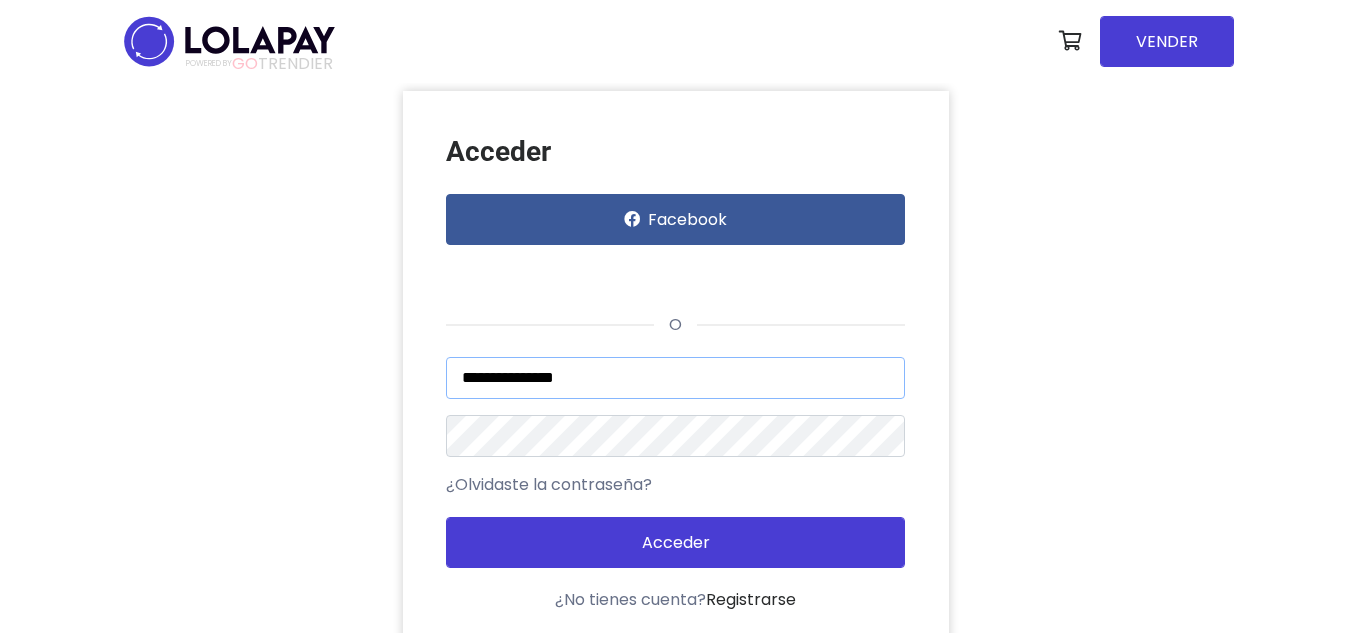 drag, startPoint x: 635, startPoint y: 376, endPoint x: 400, endPoint y: 368, distance: 235.13612 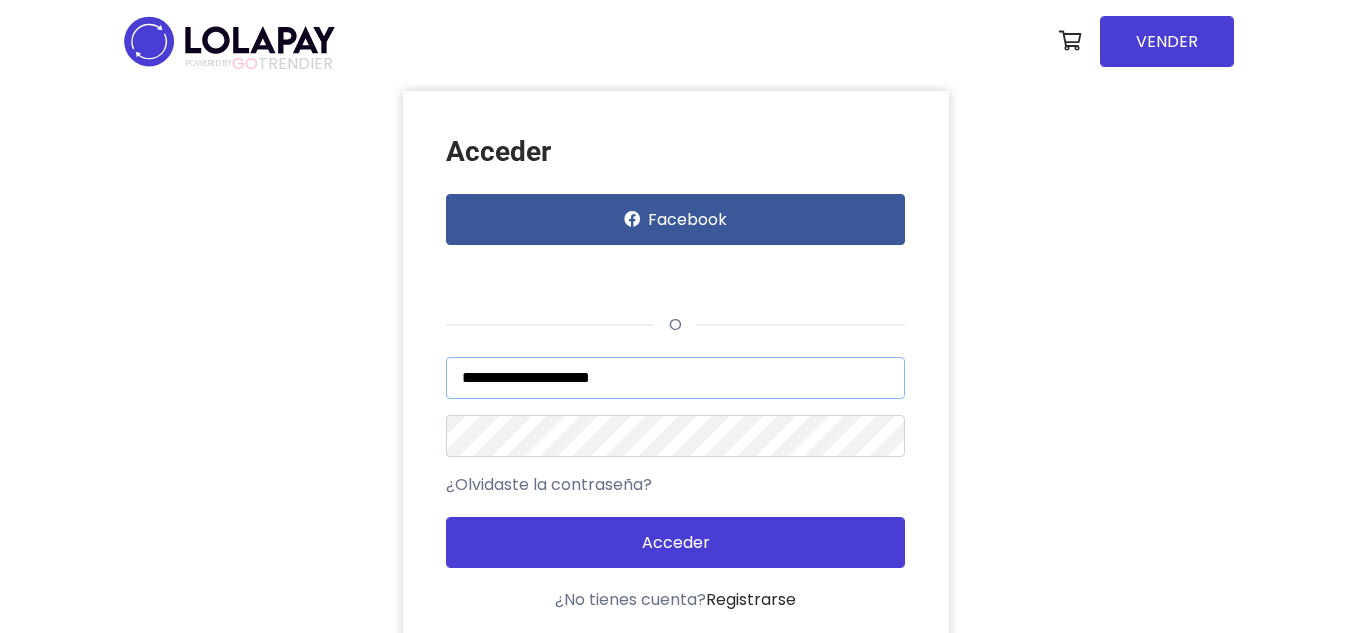 type on "**********" 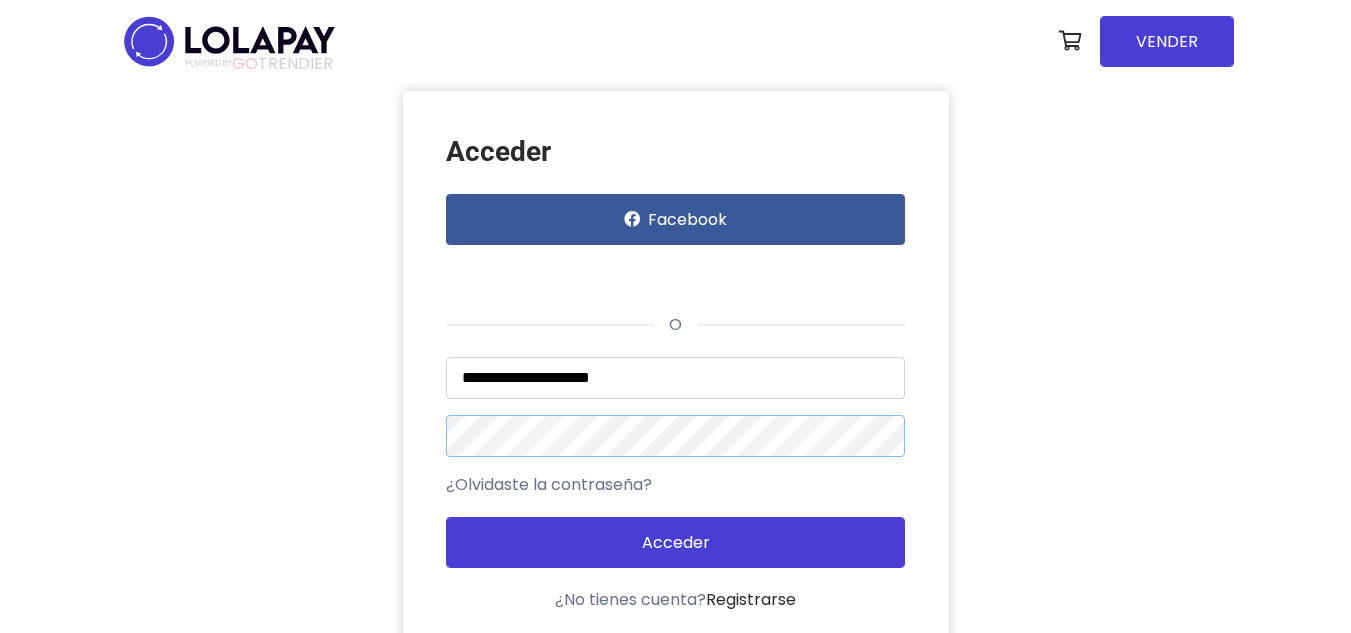 click on "Acceder" at bounding box center (675, 542) 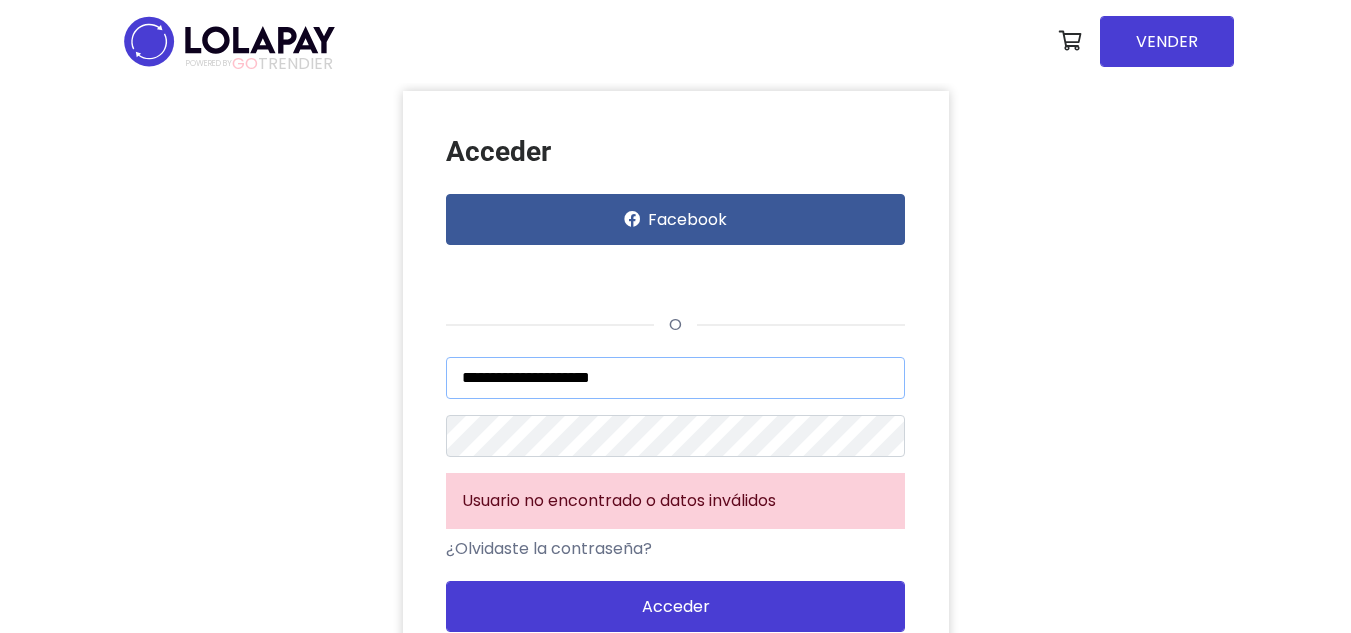 click on "**********" at bounding box center (675, 378) 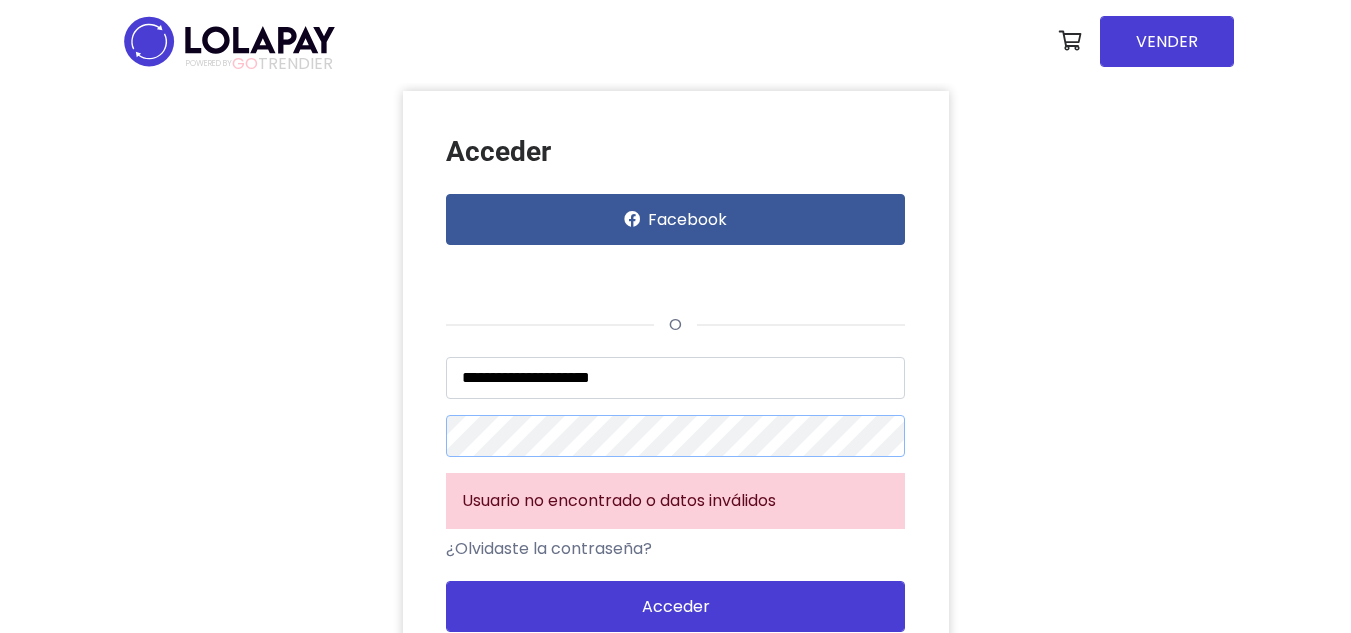 click on "**********" at bounding box center (676, 405) 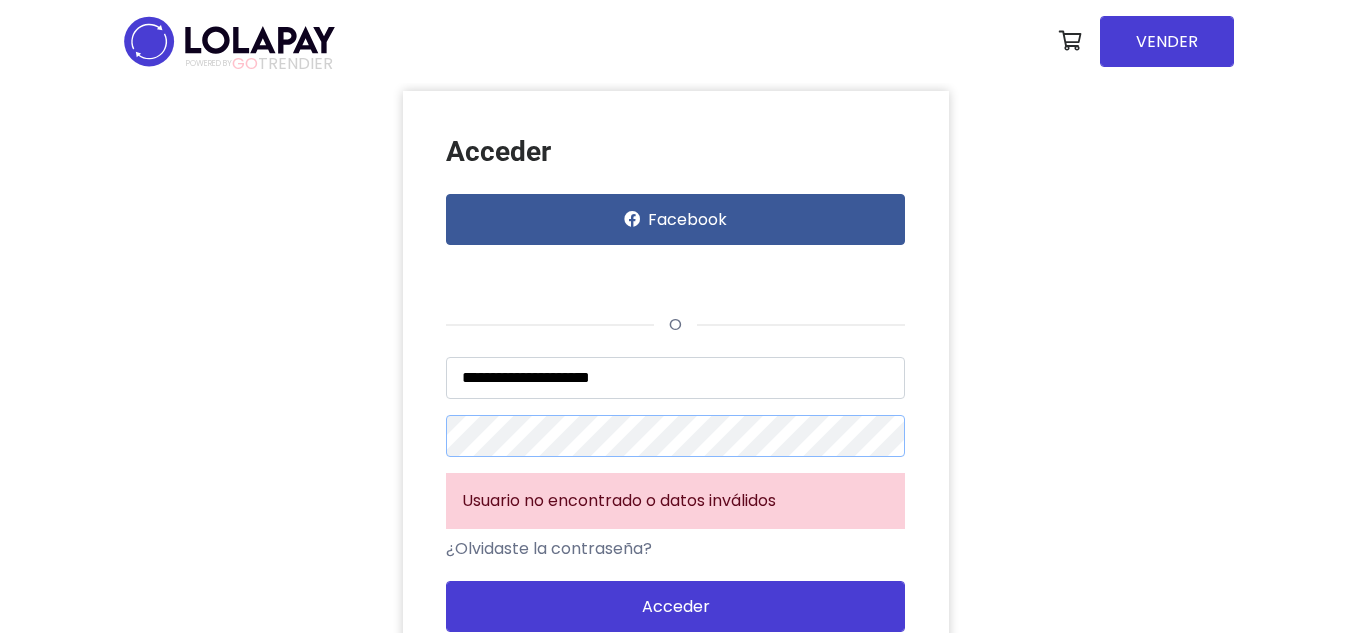 click on "Acceder" at bounding box center [675, 606] 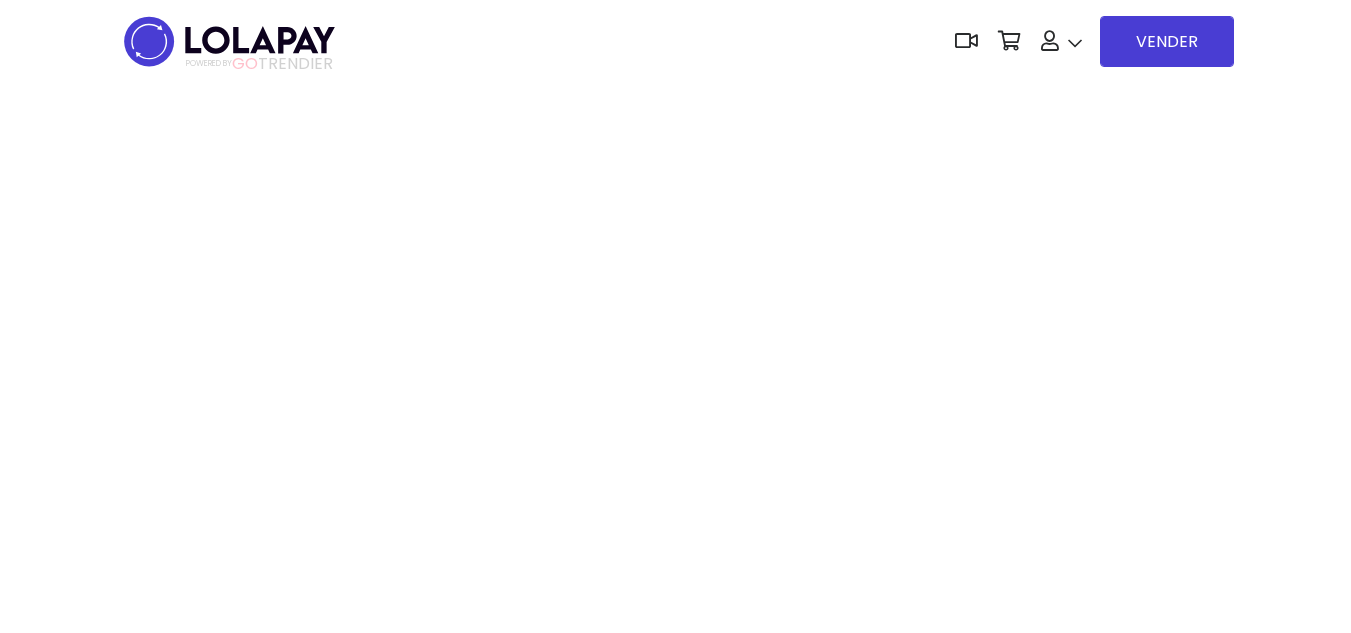 scroll, scrollTop: 0, scrollLeft: 0, axis: both 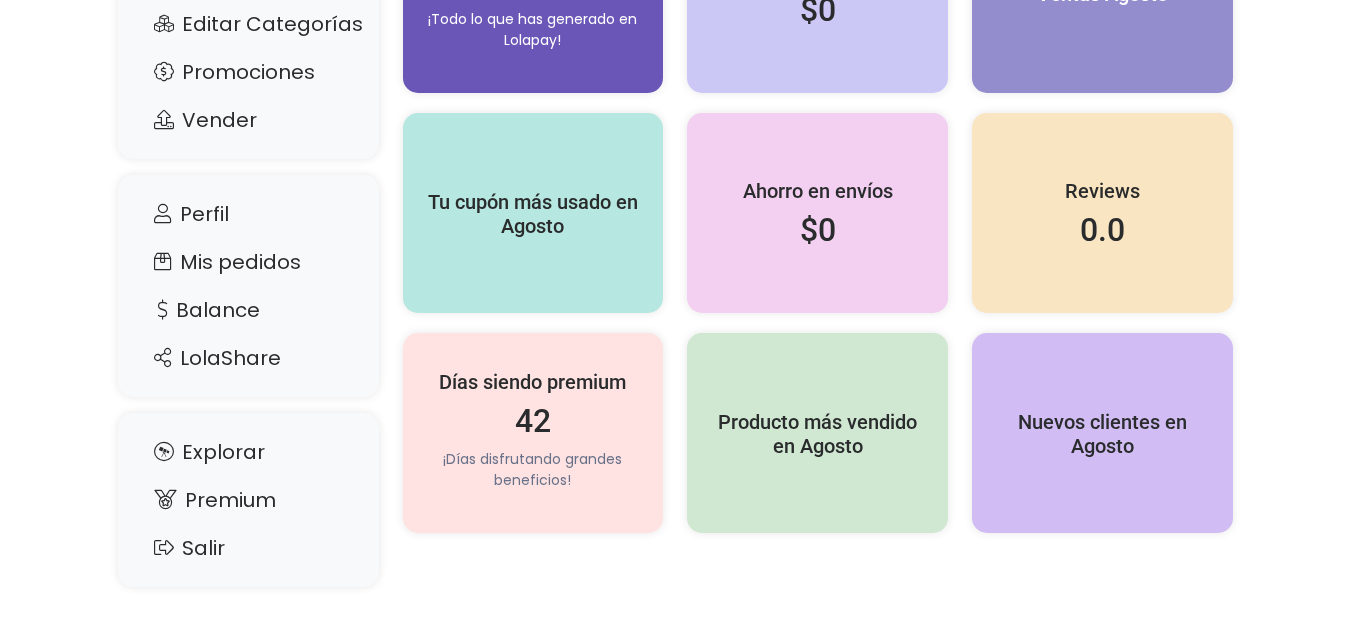 drag, startPoint x: 1365, startPoint y: 101, endPoint x: 1365, endPoint y: 295, distance: 194 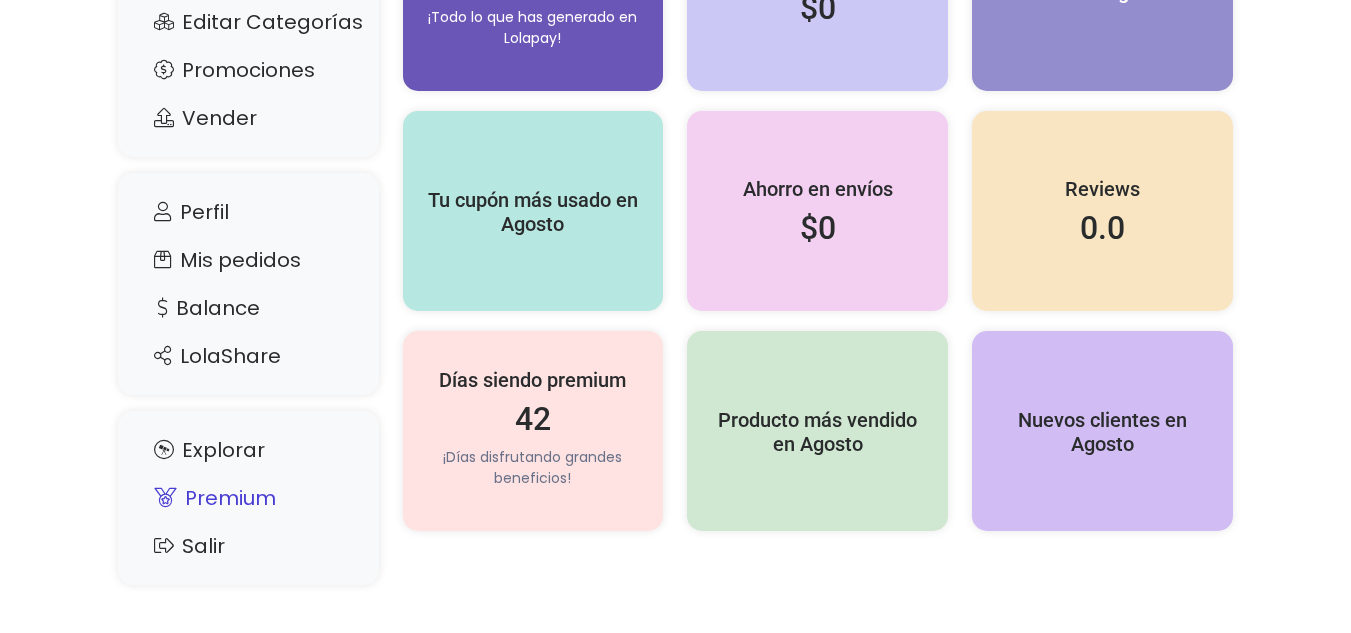 click on "Premium" at bounding box center [248, 498] 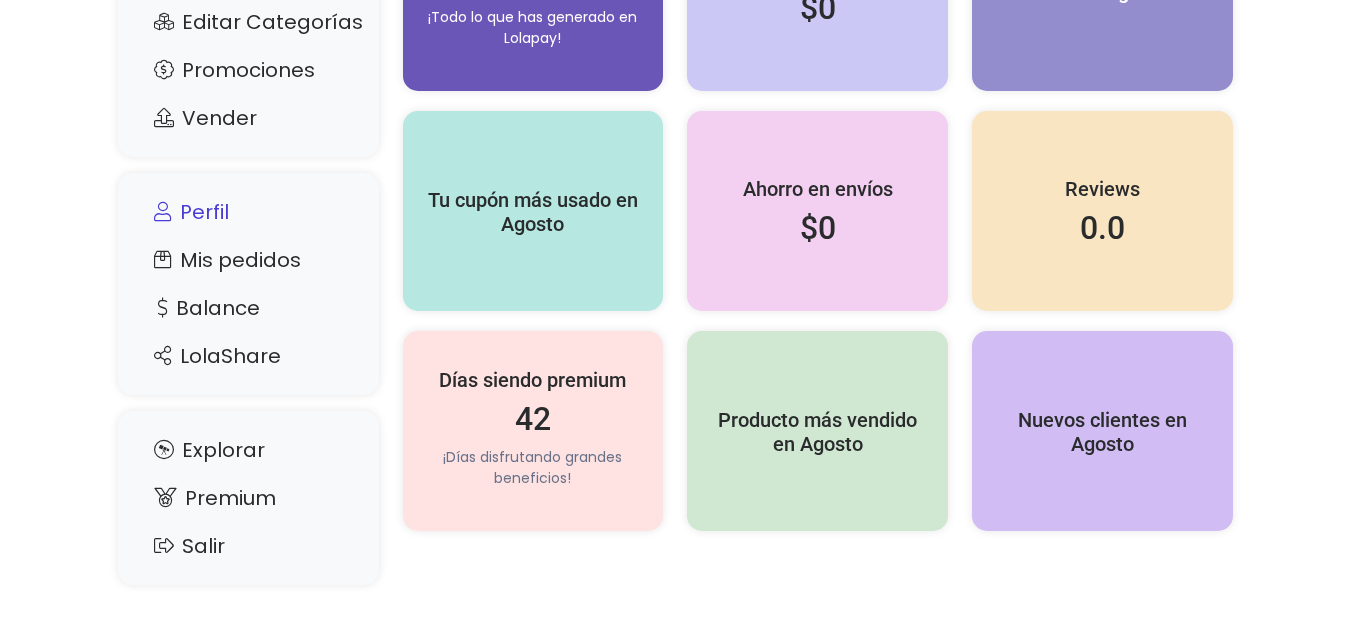 click on "Perfil" at bounding box center [248, 212] 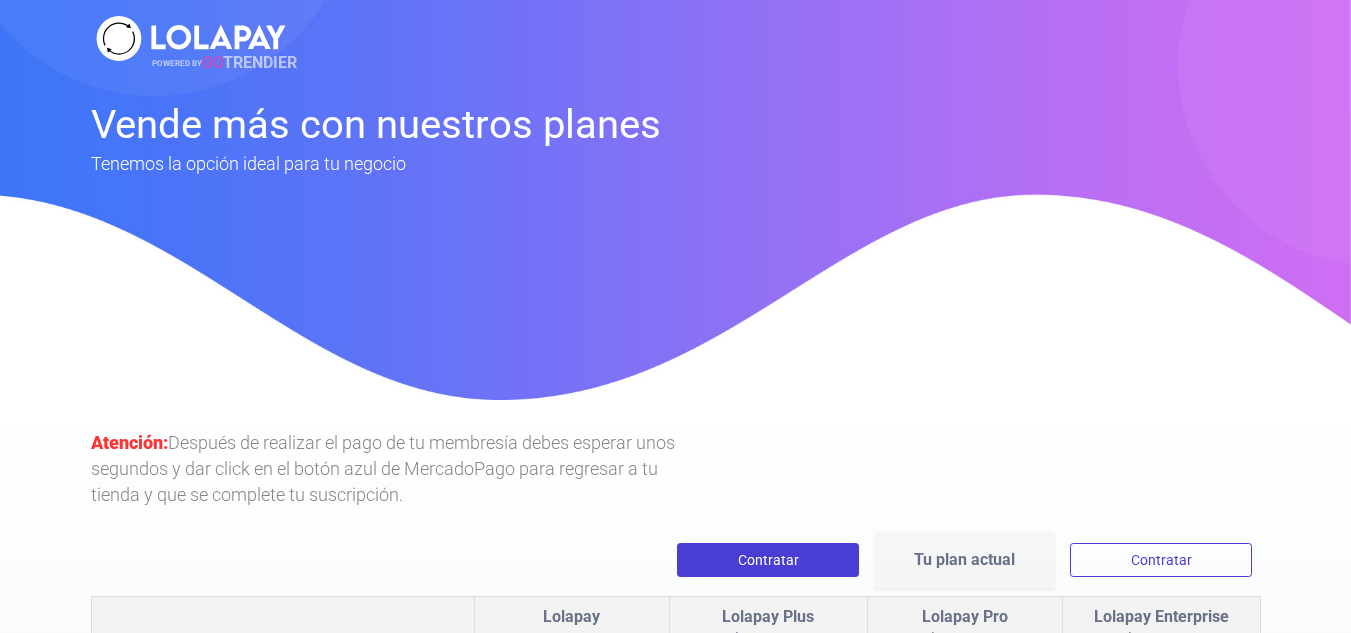 scroll, scrollTop: 0, scrollLeft: 0, axis: both 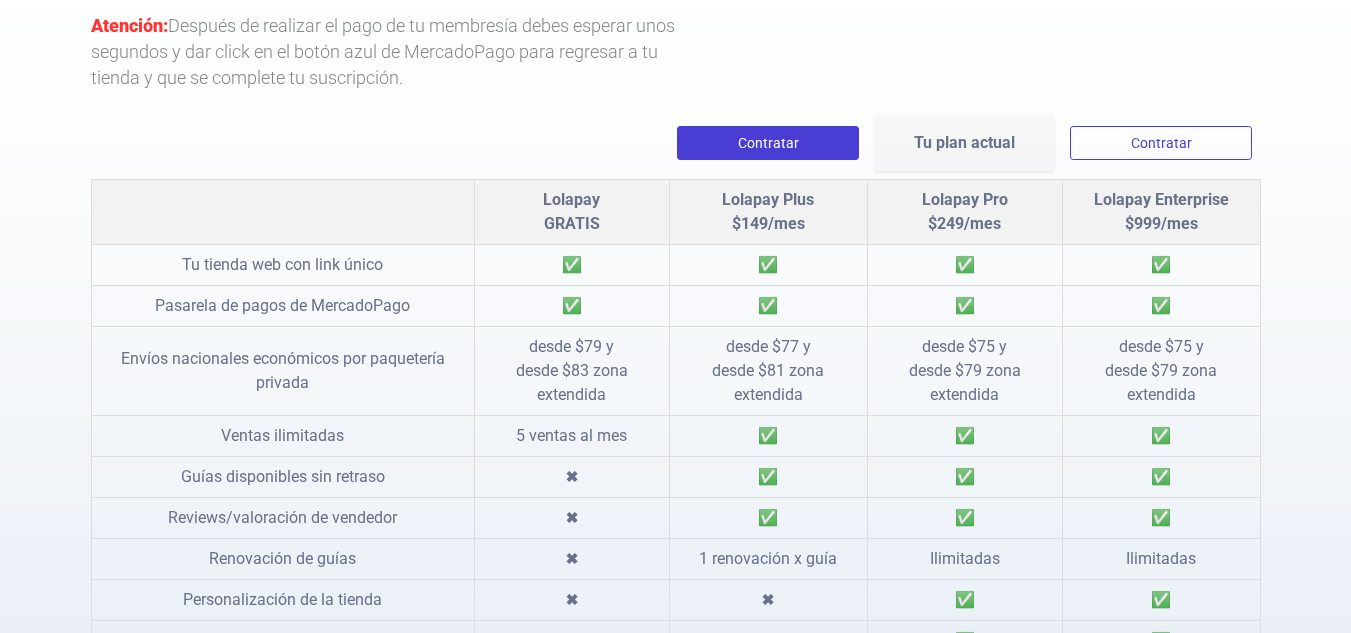 click on "Tu plan actual" at bounding box center (964, 143) 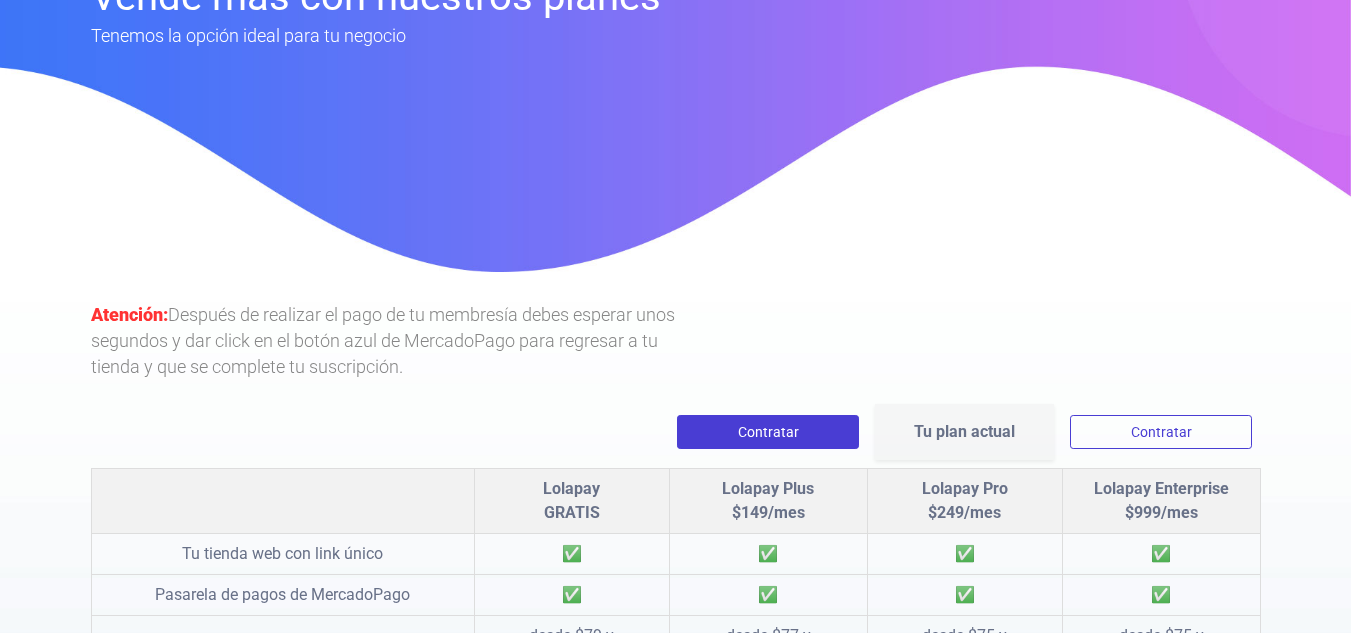 scroll, scrollTop: 0, scrollLeft: 0, axis: both 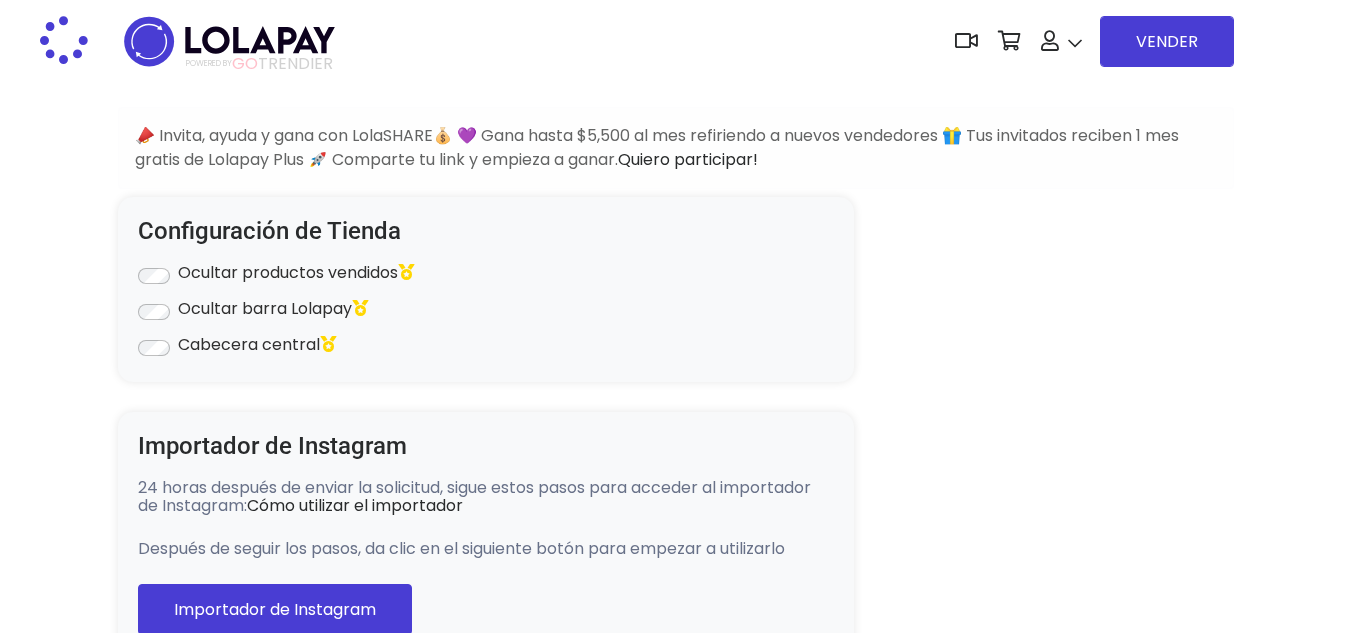 type on "**********" 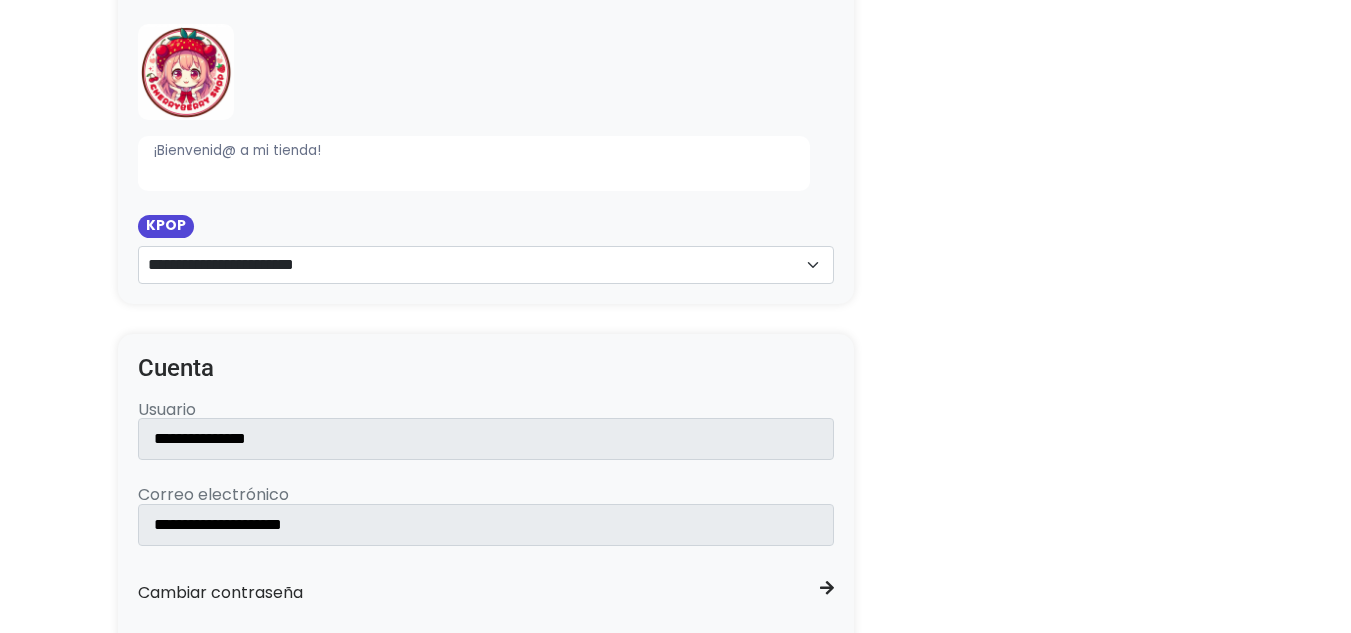 scroll, scrollTop: 1093, scrollLeft: 0, axis: vertical 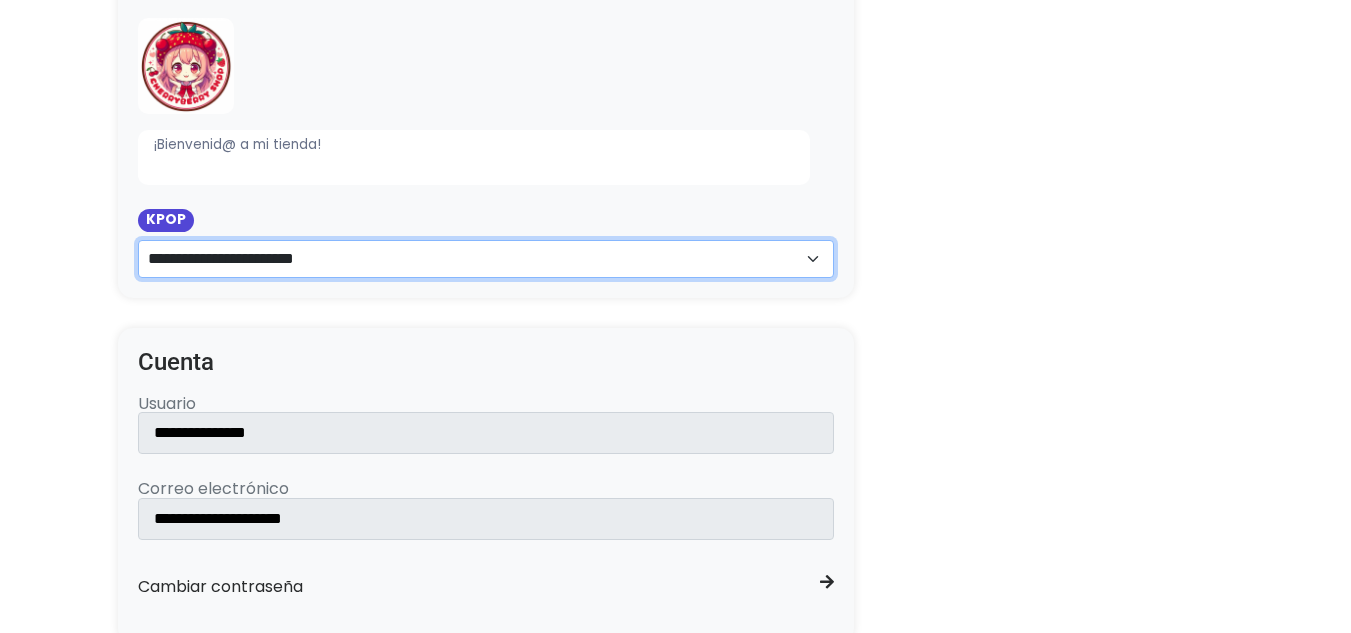 click on "**********" at bounding box center [486, 259] 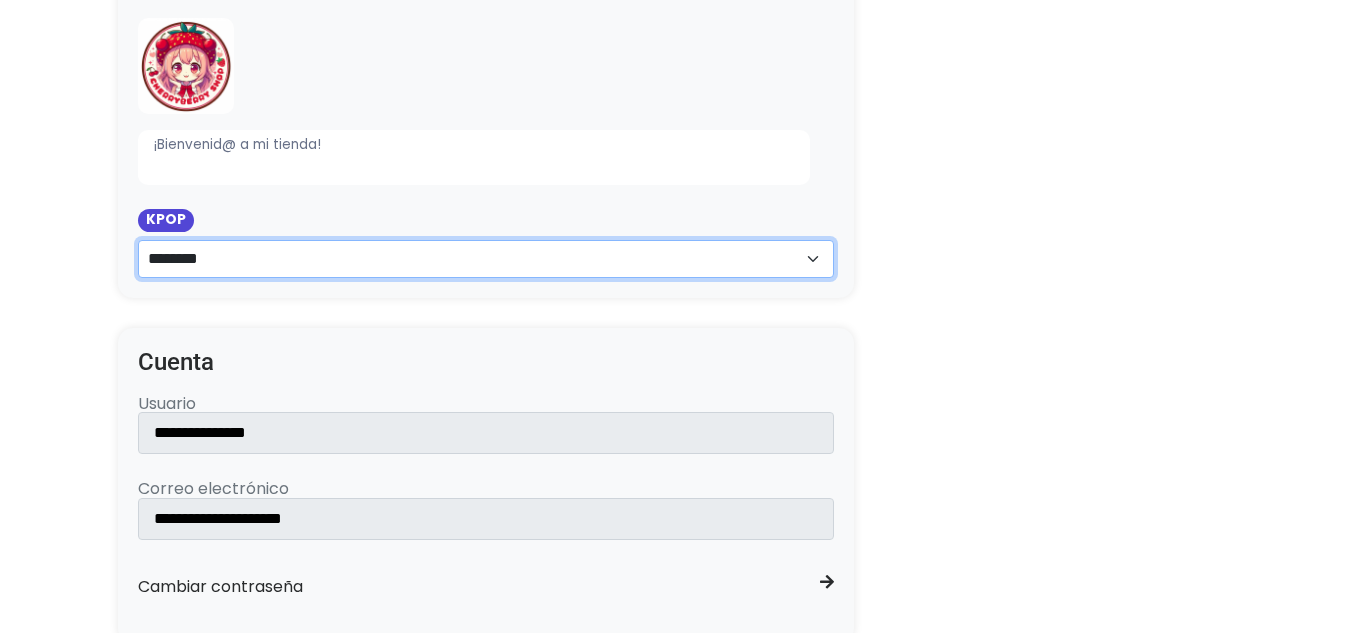 click on "**********" at bounding box center [486, 259] 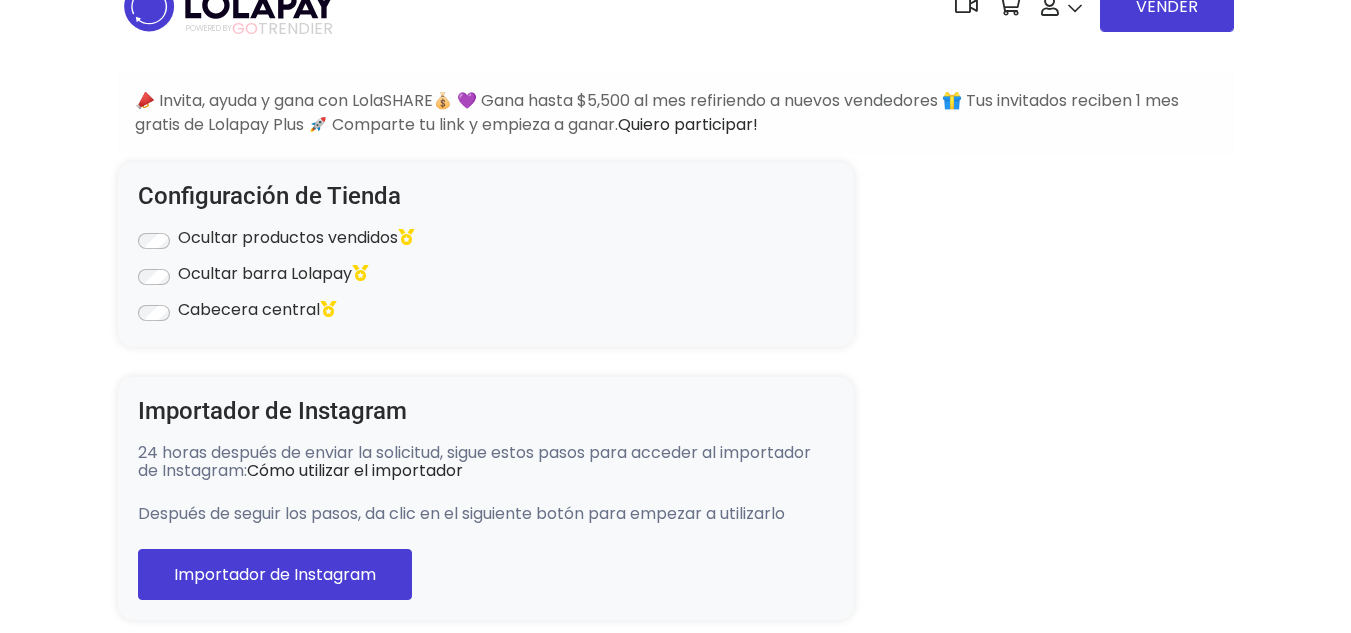 scroll, scrollTop: 0, scrollLeft: 0, axis: both 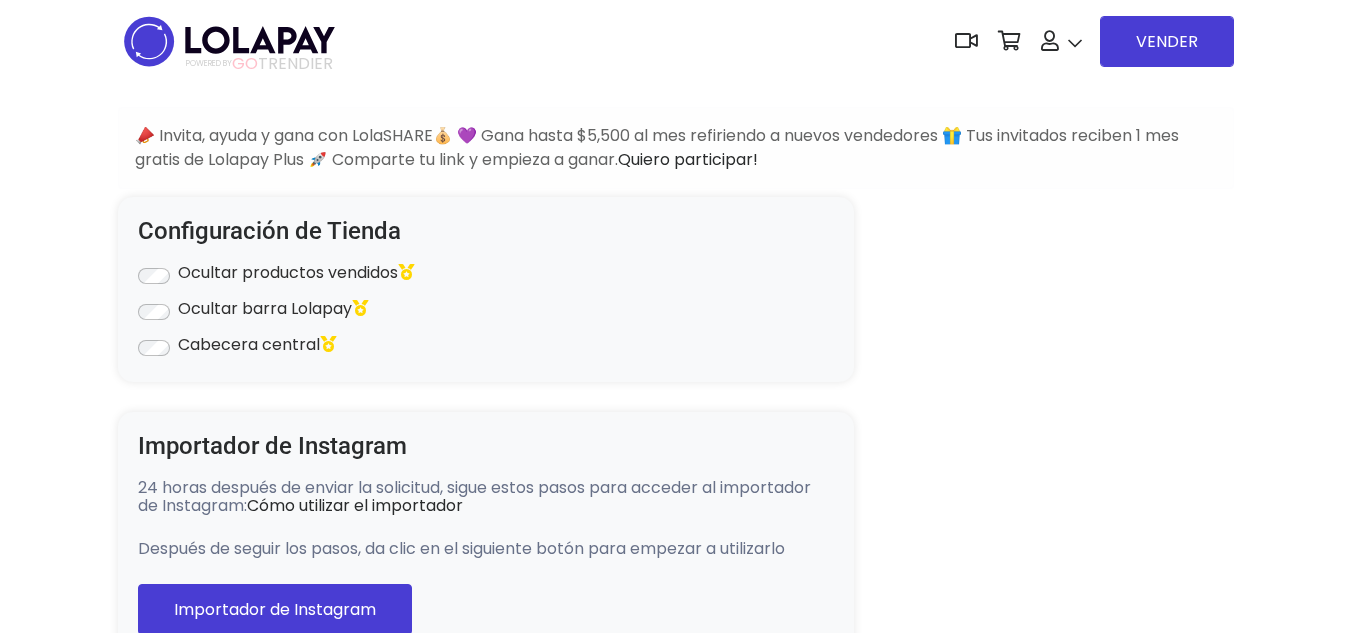 click at bounding box center [229, 41] 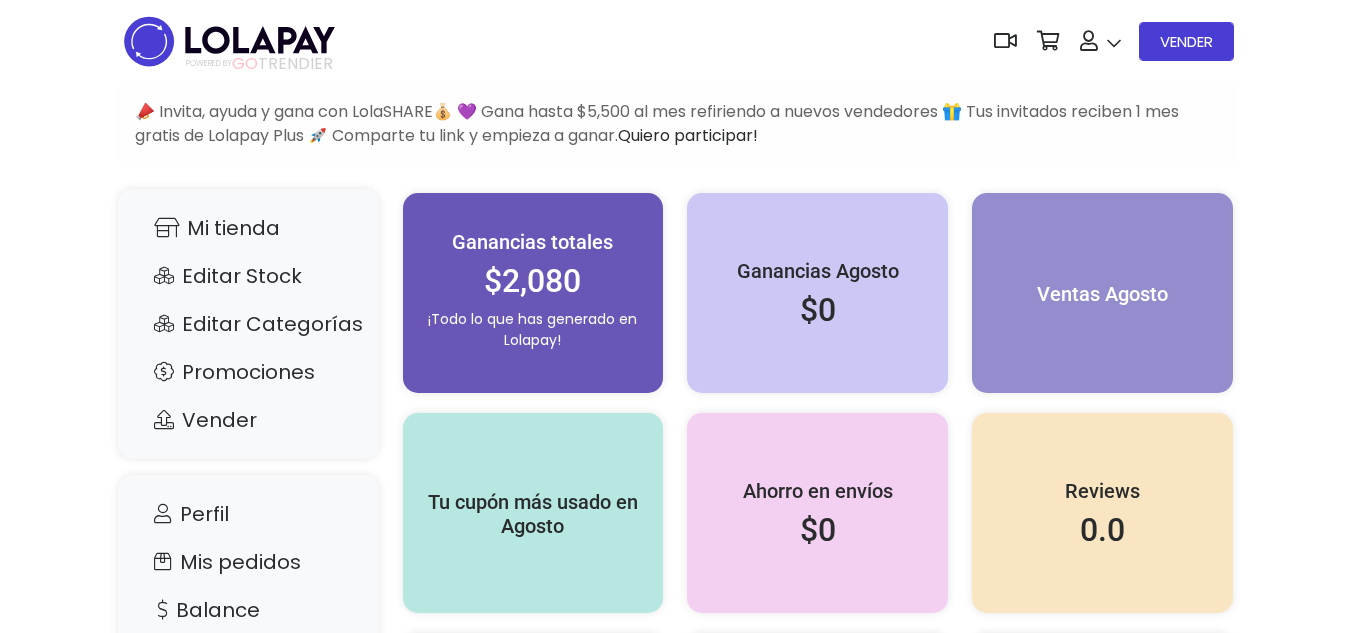 scroll, scrollTop: 0, scrollLeft: 0, axis: both 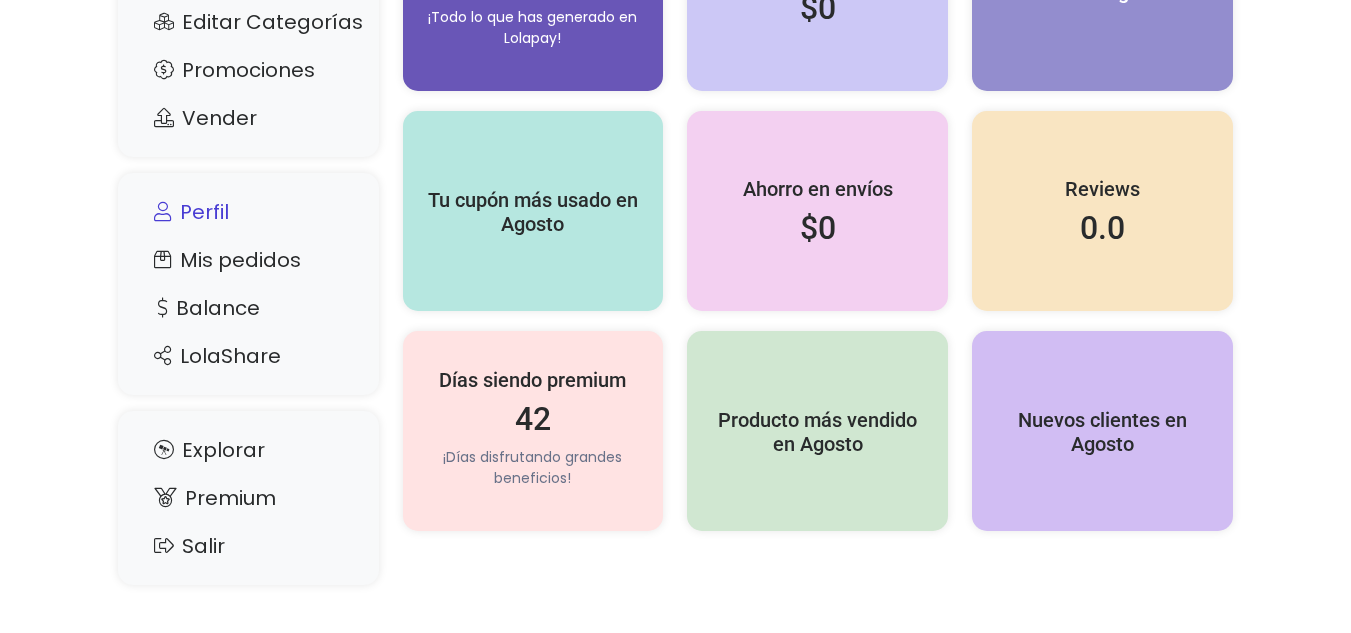 click on "Perfil" at bounding box center (248, 212) 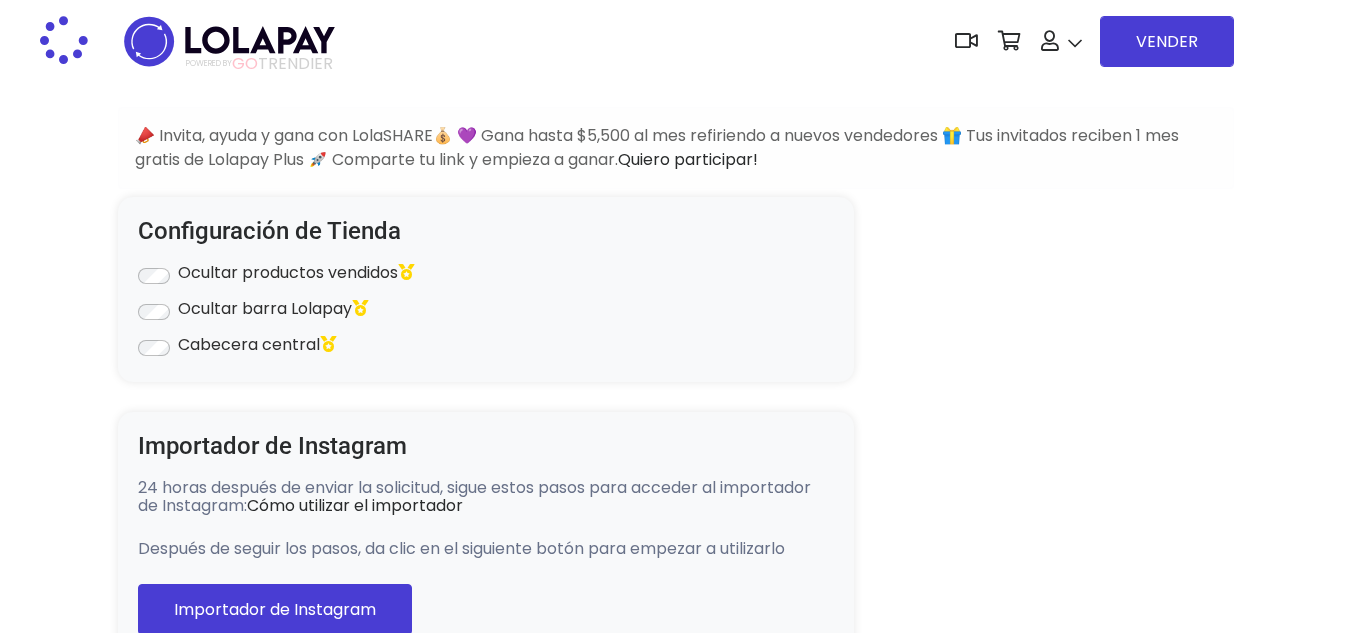 scroll, scrollTop: 0, scrollLeft: 0, axis: both 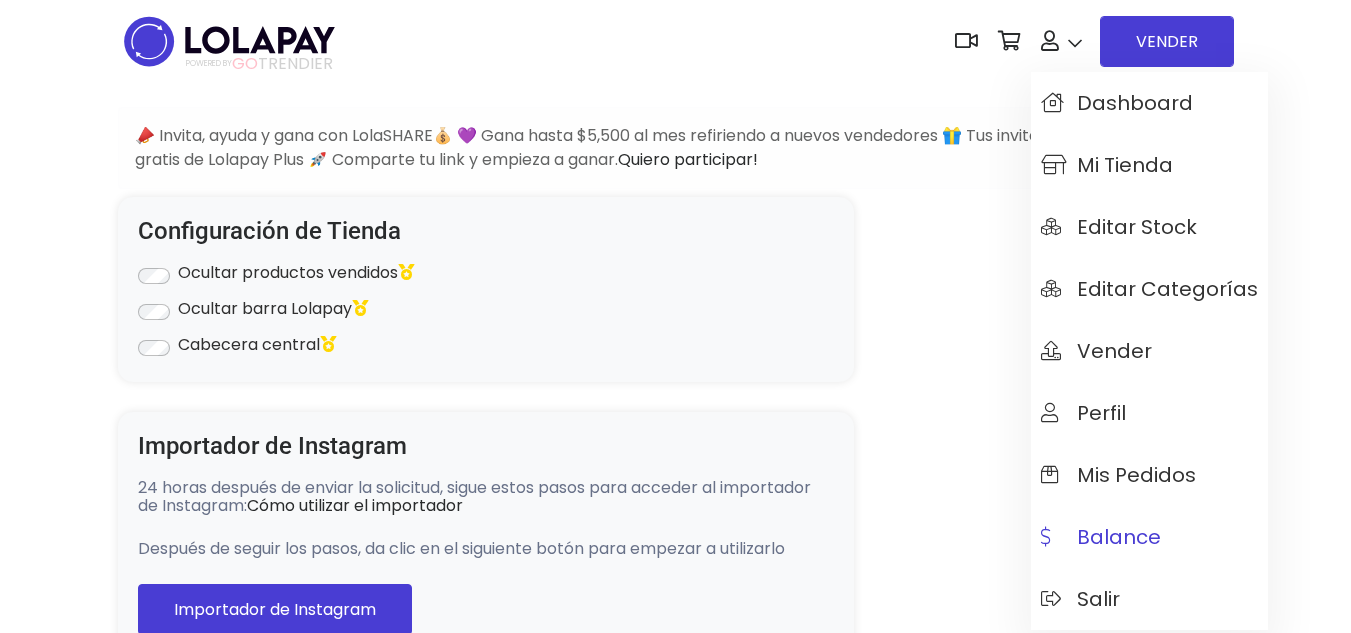 click on "Balance" at bounding box center (1101, 537) 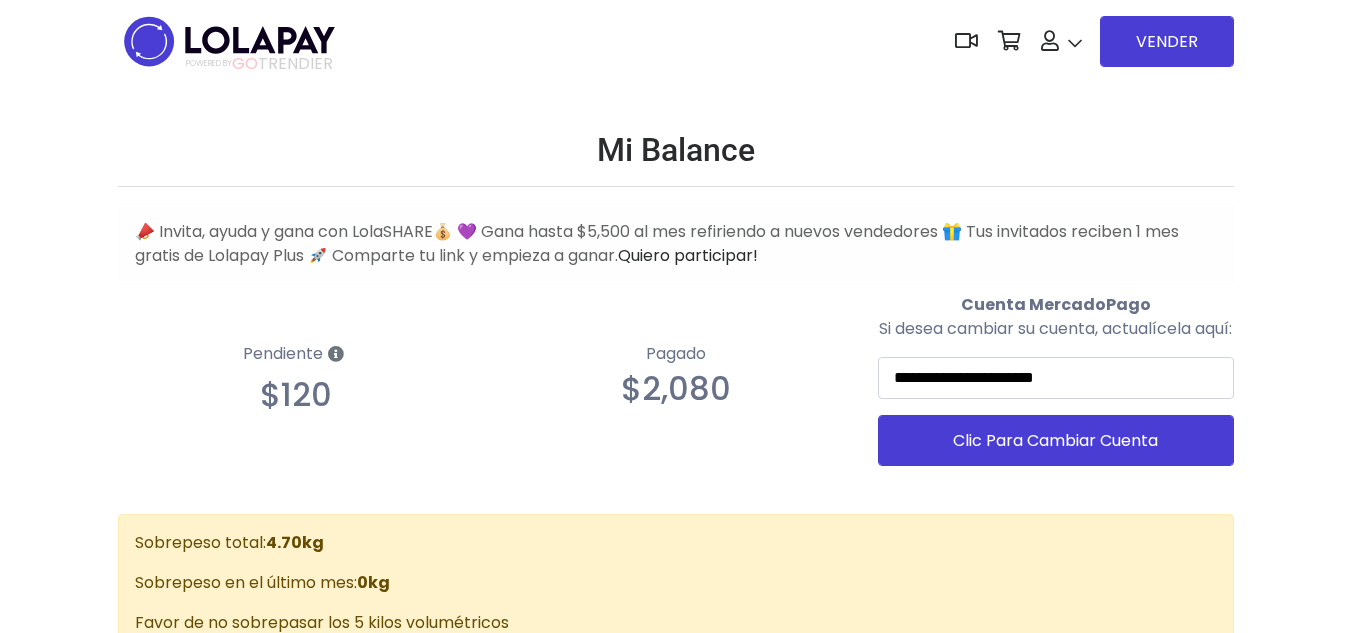 scroll, scrollTop: 0, scrollLeft: 0, axis: both 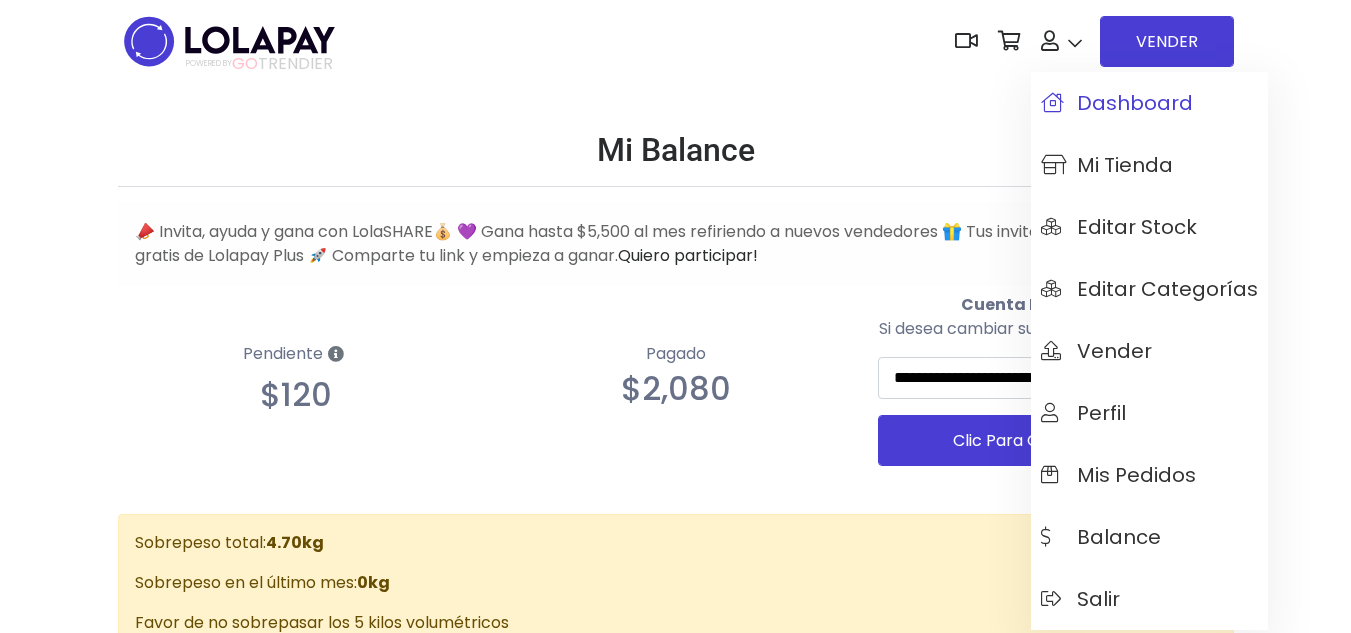 click on "Dashboard" at bounding box center (1117, 103) 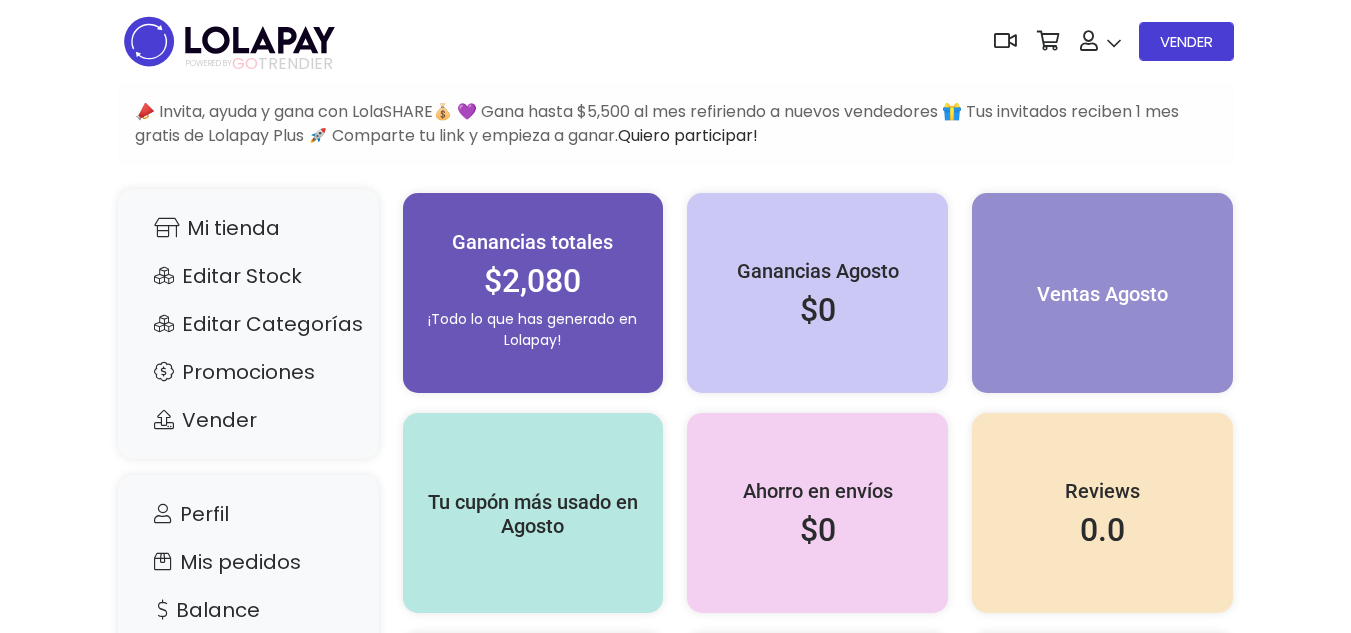 scroll, scrollTop: 0, scrollLeft: 0, axis: both 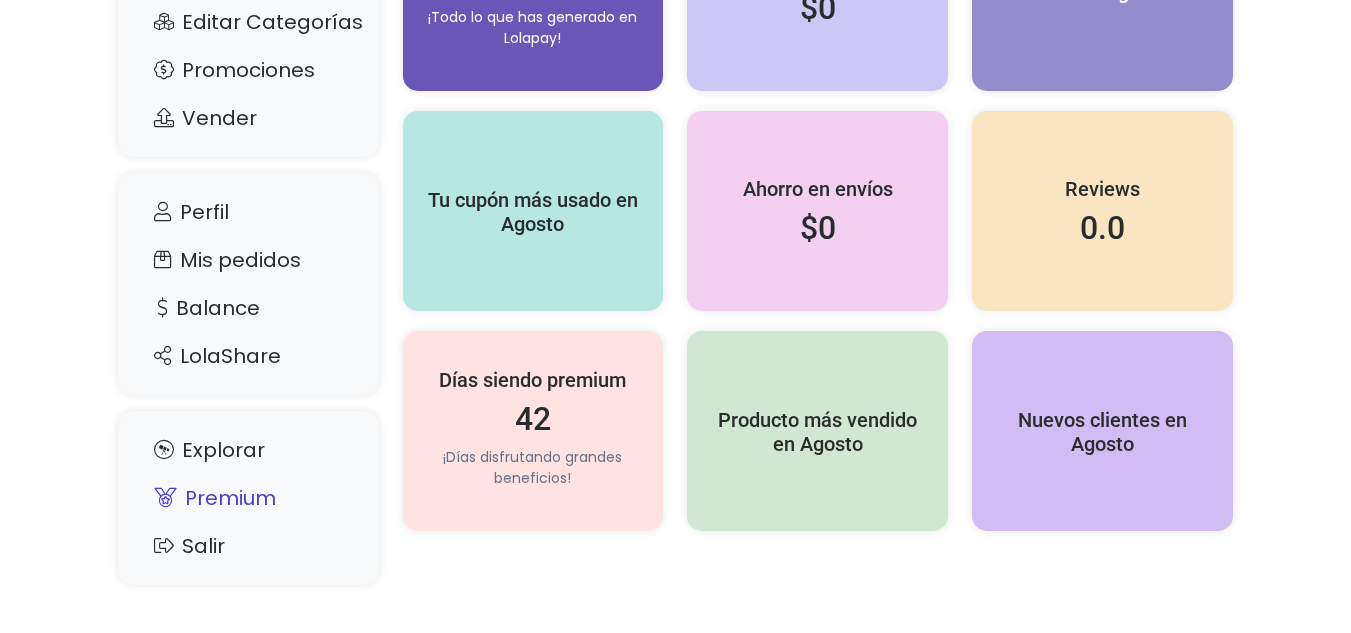 click on "Premium" at bounding box center (248, 498) 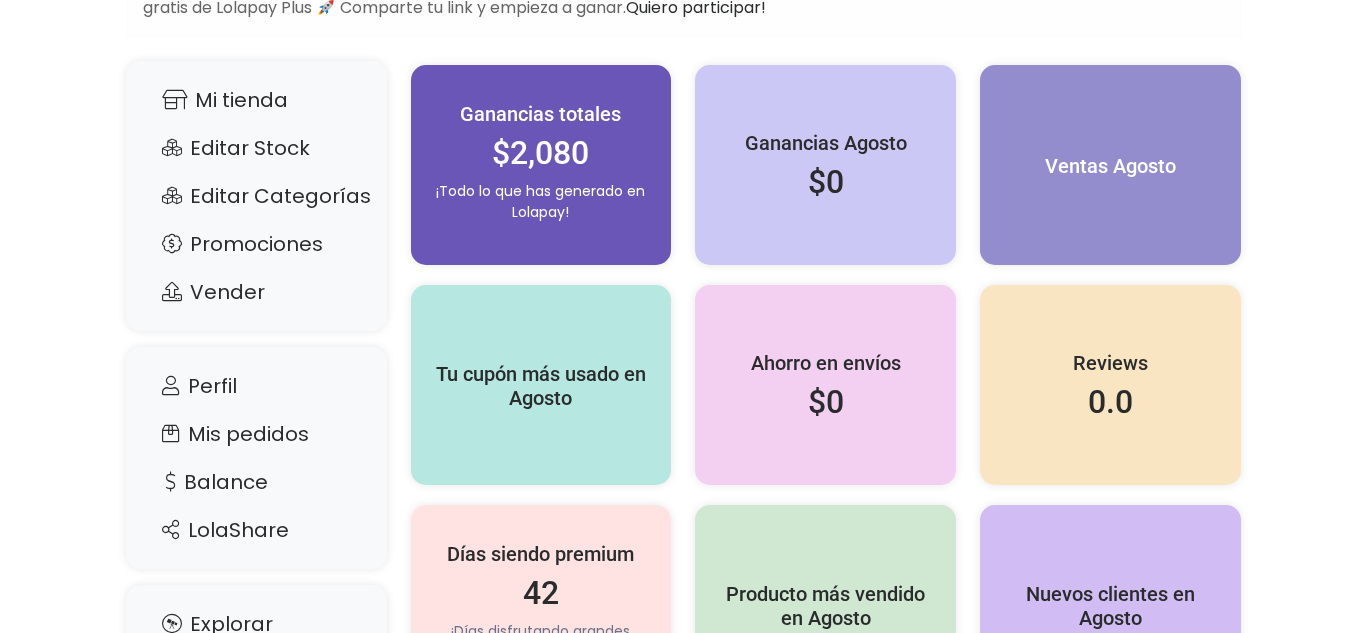 scroll, scrollTop: 302, scrollLeft: 0, axis: vertical 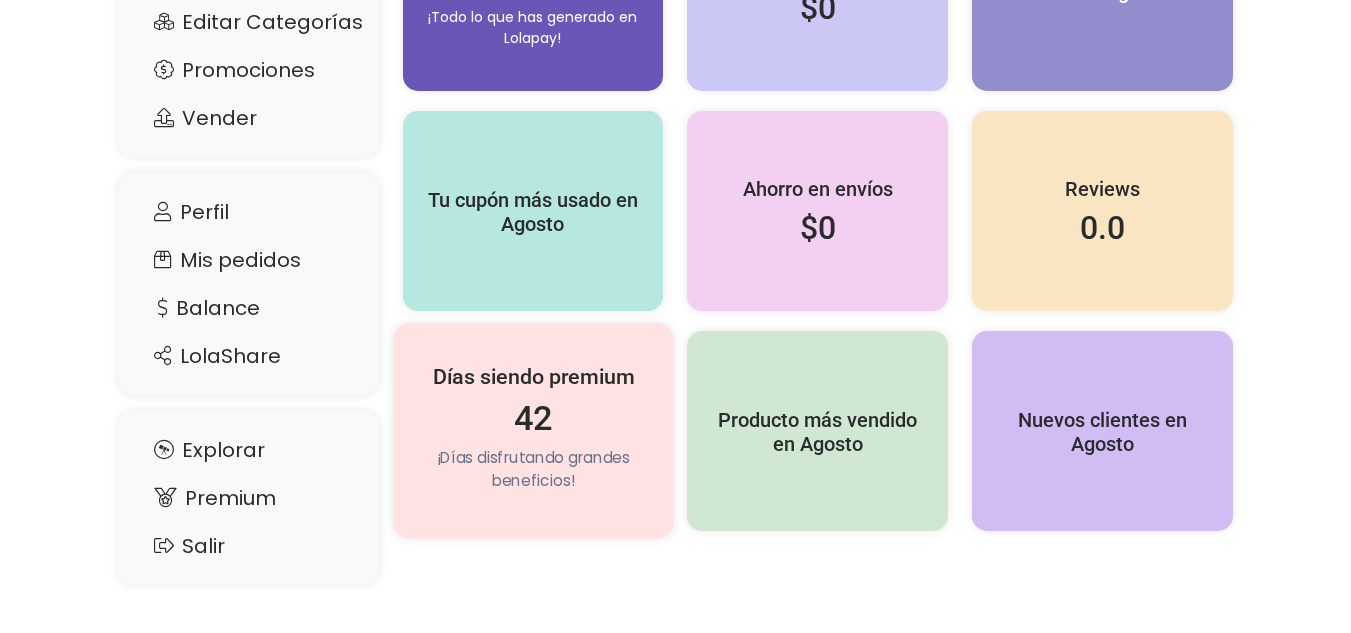 click on "42" at bounding box center [533, 418] 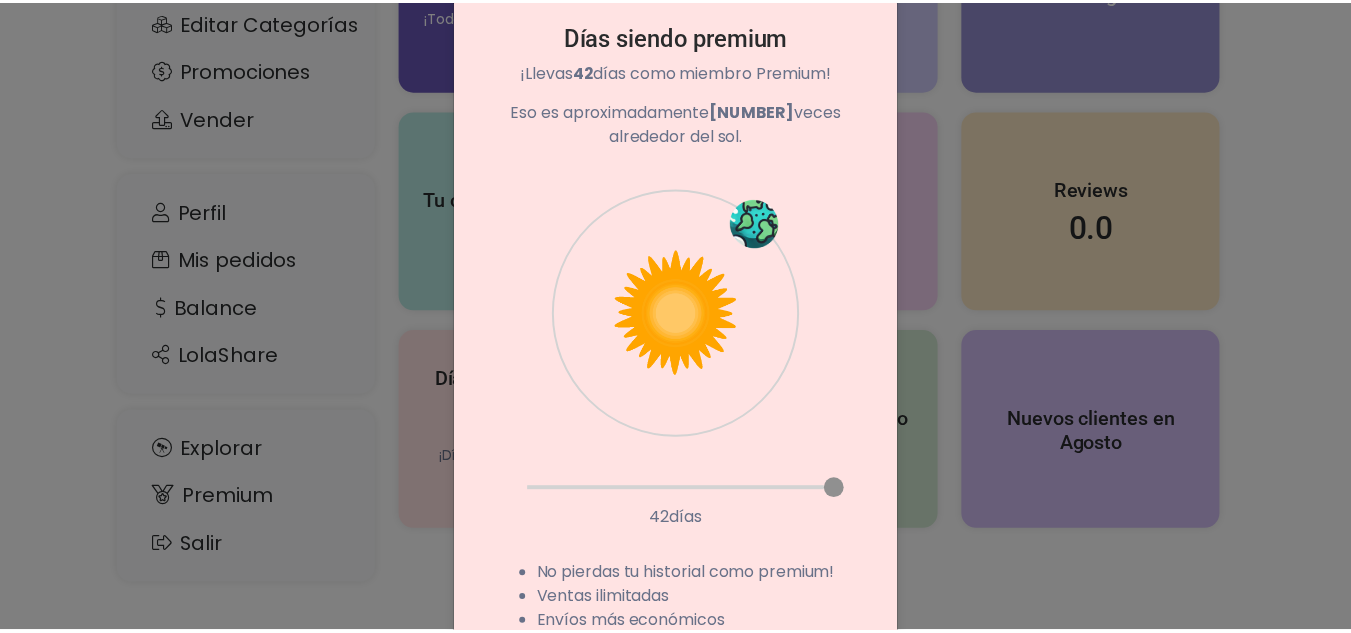 scroll, scrollTop: 0, scrollLeft: 0, axis: both 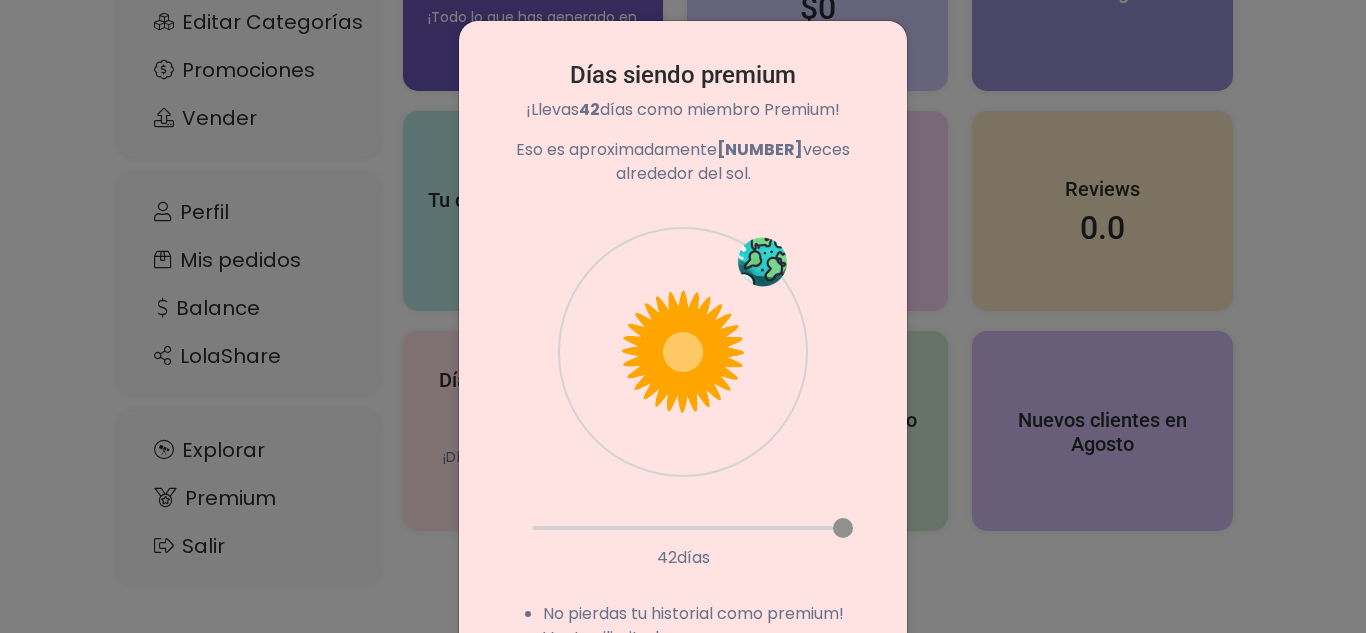 click on "Días siendo premium
¡Llevas  42  días como miembro Premium!
Eso es aproximadamente  0.12  veces alrededor del sol.
42  días
No pierdas tu historial como premium!
Ventas ilimitadas
Envíos más económicos
Renovación de guías y más!" at bounding box center (683, 316) 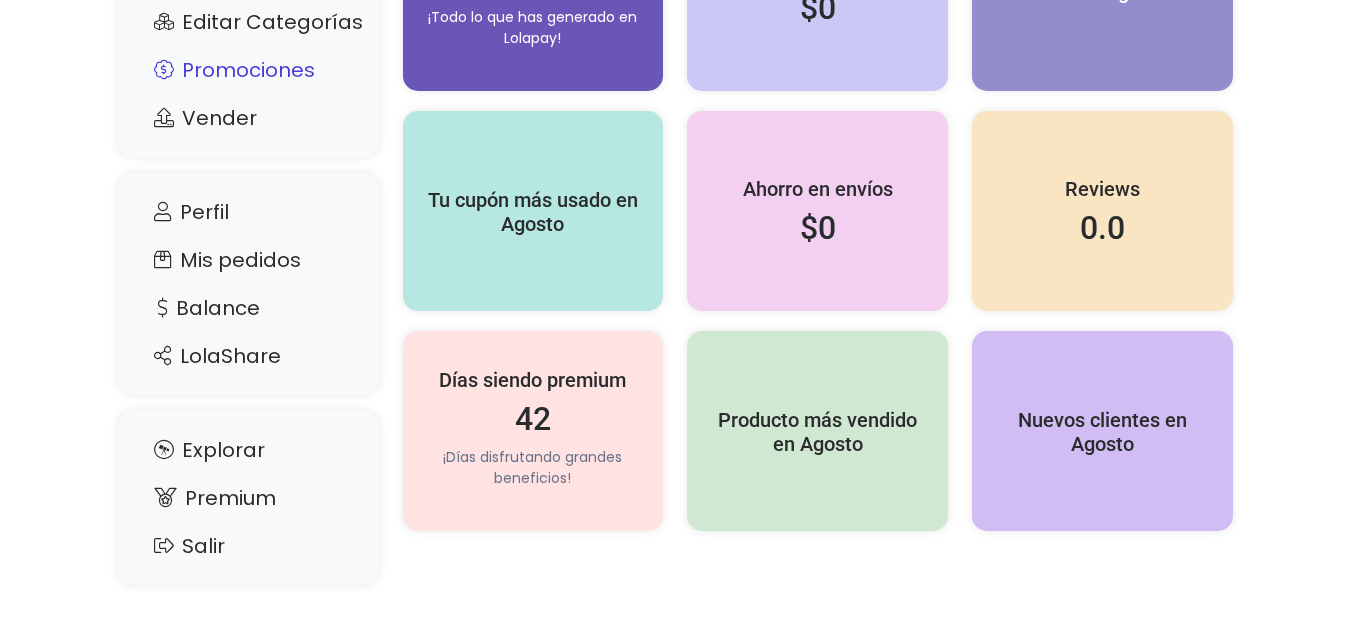 click on "Promociones" at bounding box center [248, 70] 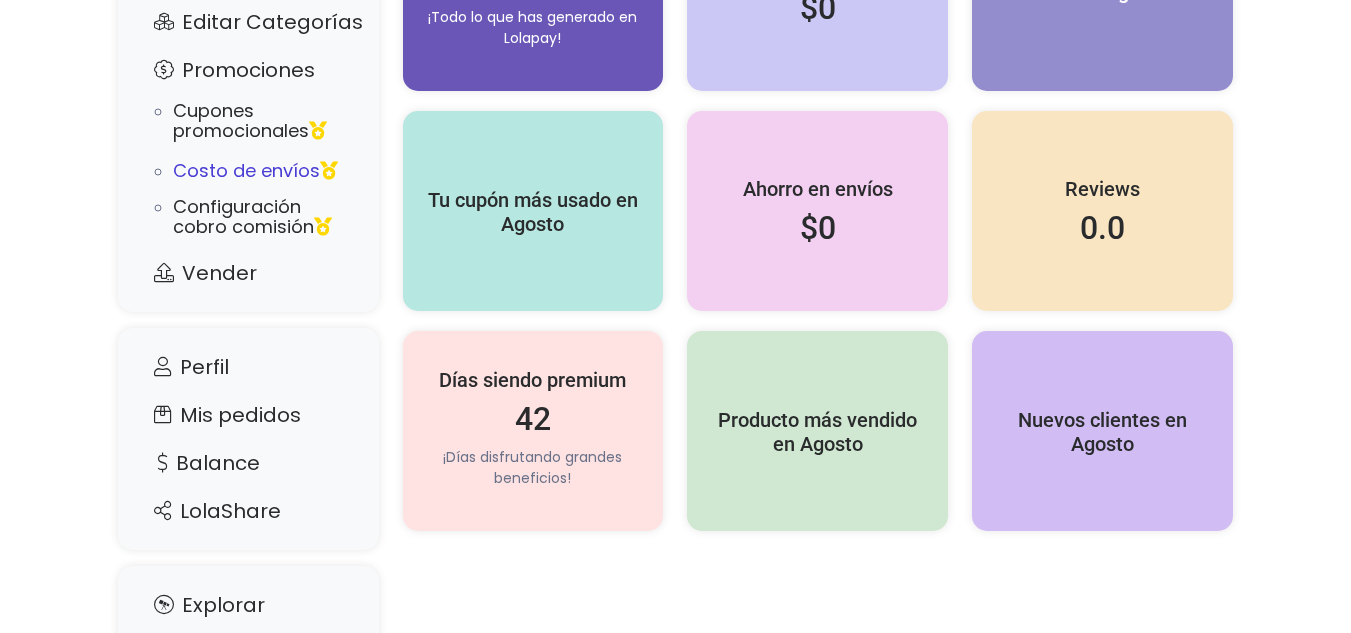 click on "Costo de envíos" at bounding box center (255, 171) 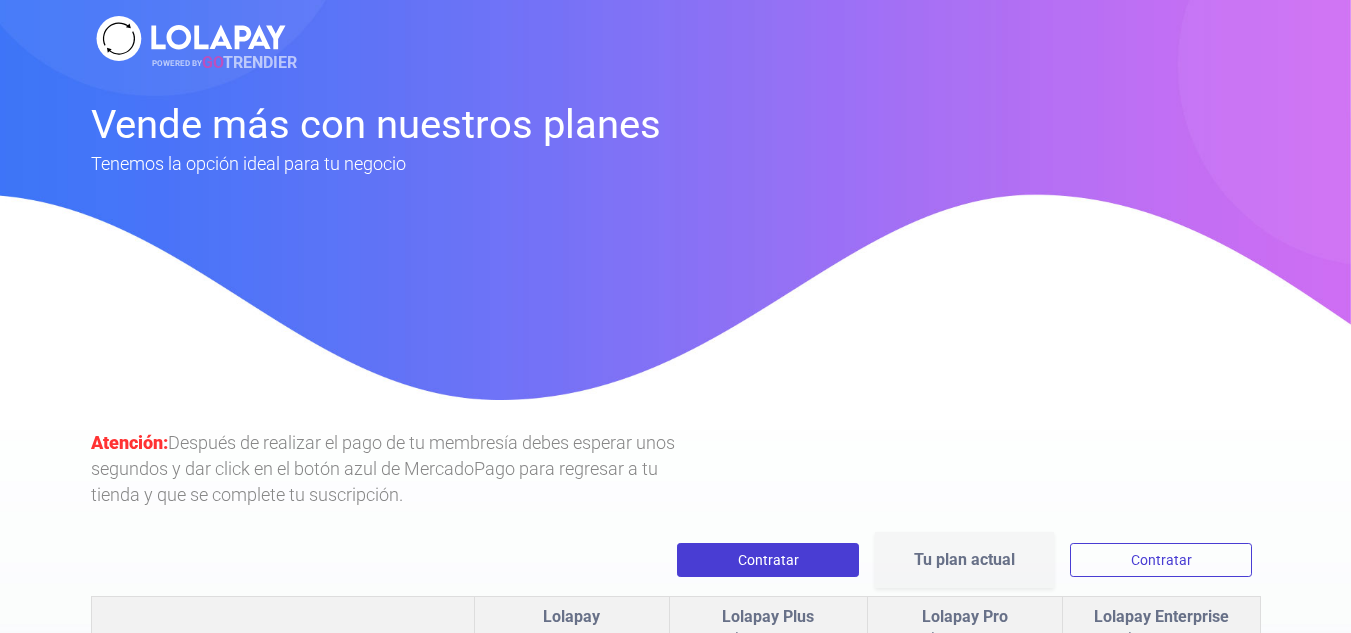 scroll, scrollTop: 0, scrollLeft: 0, axis: both 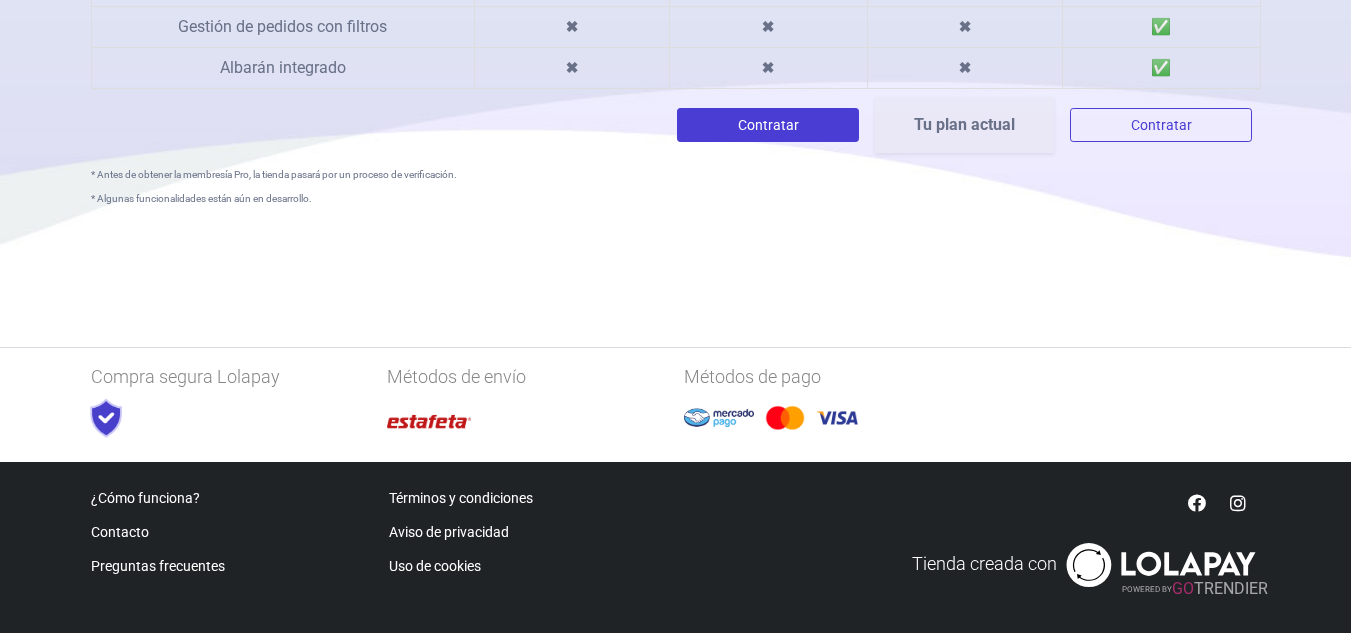 click on "Tu plan actual" at bounding box center [964, 124] 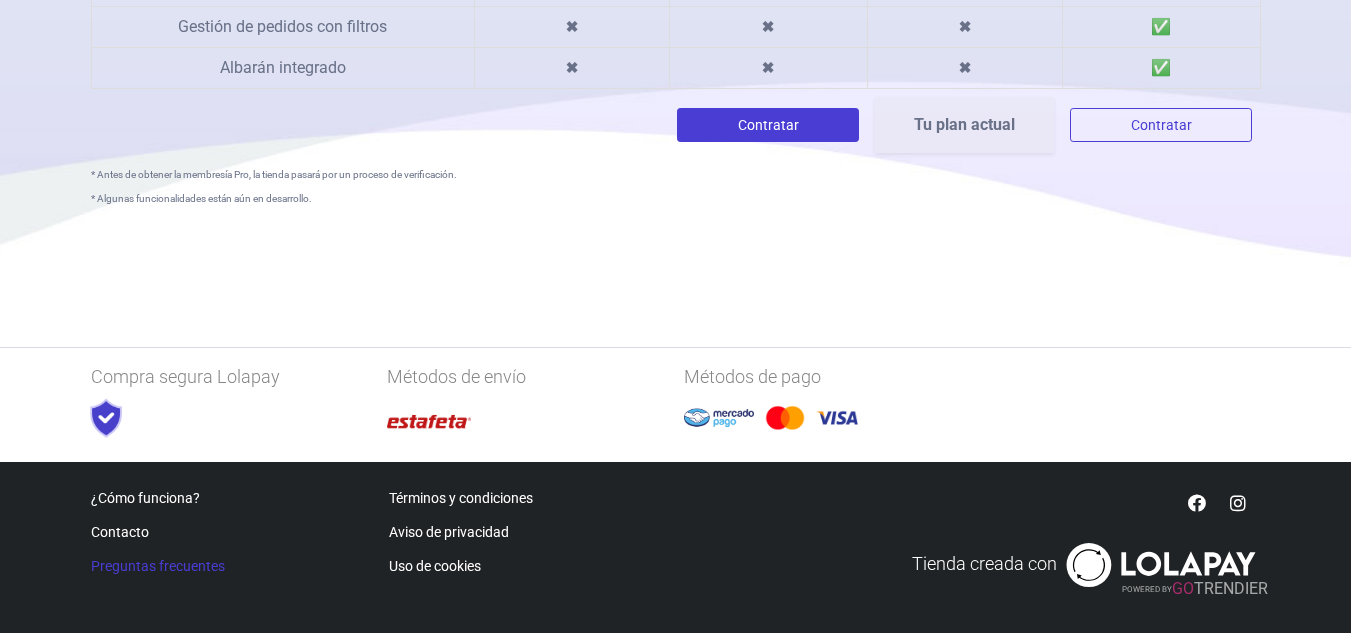 click on "Preguntas frecuentes" at bounding box center (158, 566) 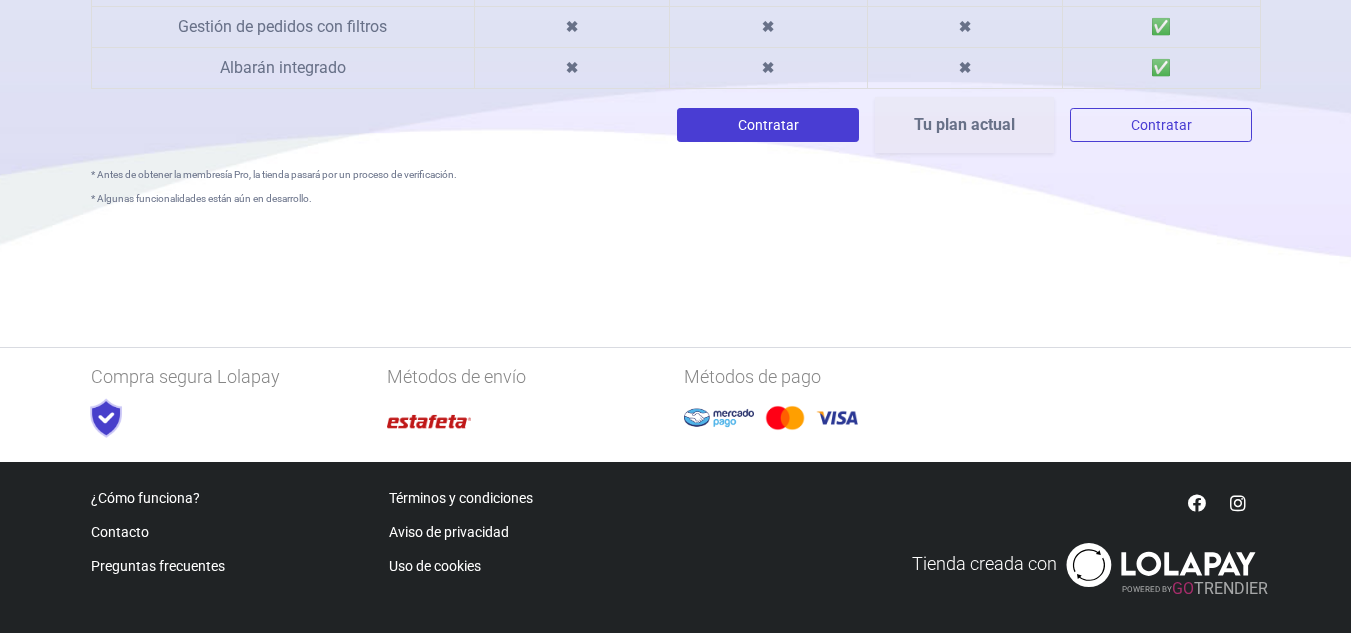 click on "Contratar" at bounding box center [768, 125] 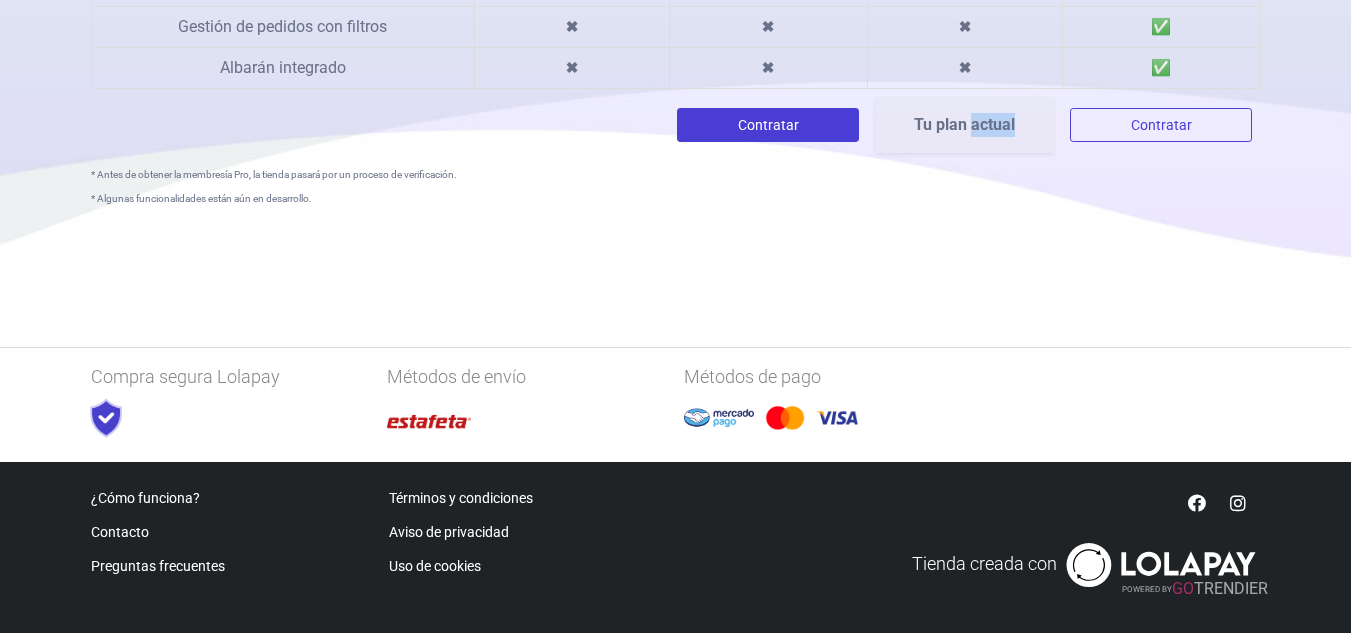 click on "Tu plan actual" at bounding box center [964, 124] 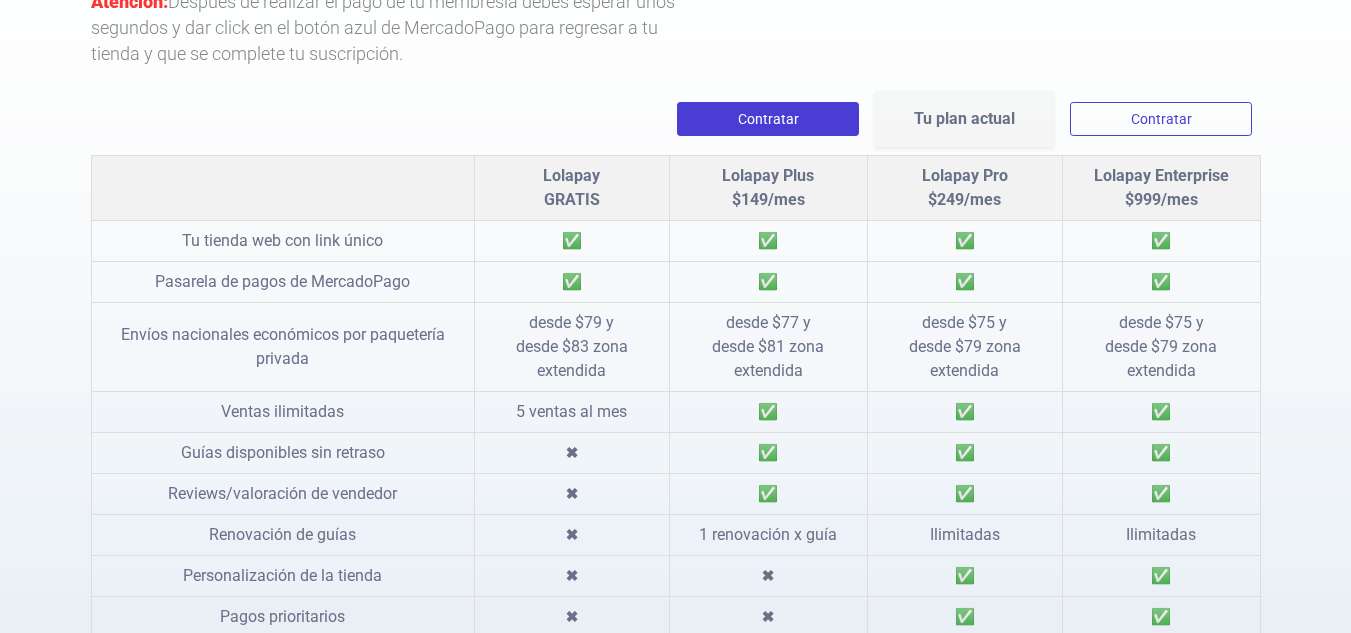 scroll, scrollTop: 438, scrollLeft: 0, axis: vertical 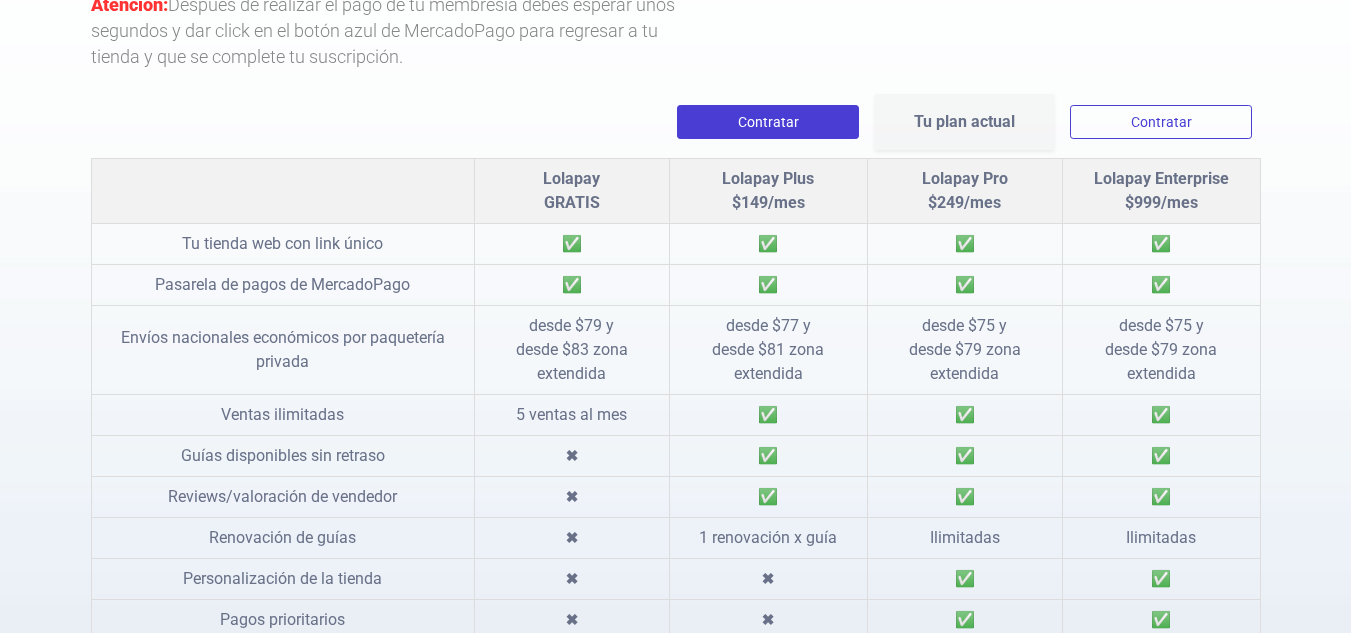 click on "Tu plan actual" at bounding box center [964, 122] 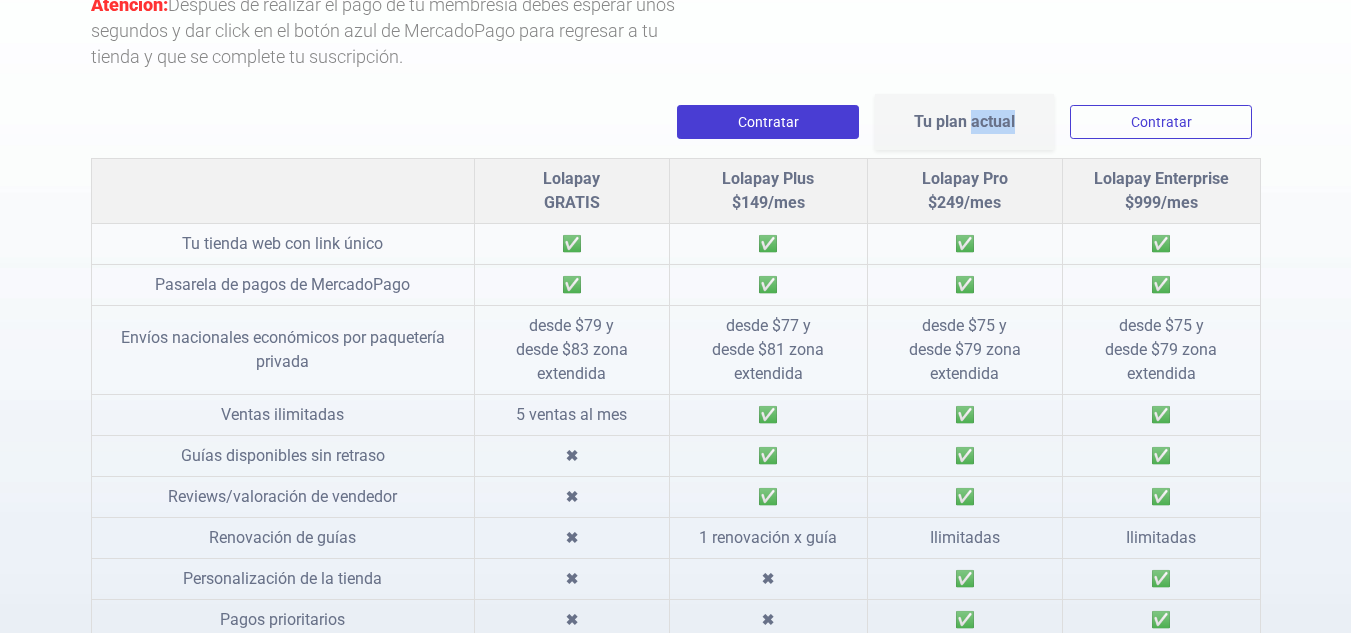 click on "Tu plan actual" at bounding box center [964, 122] 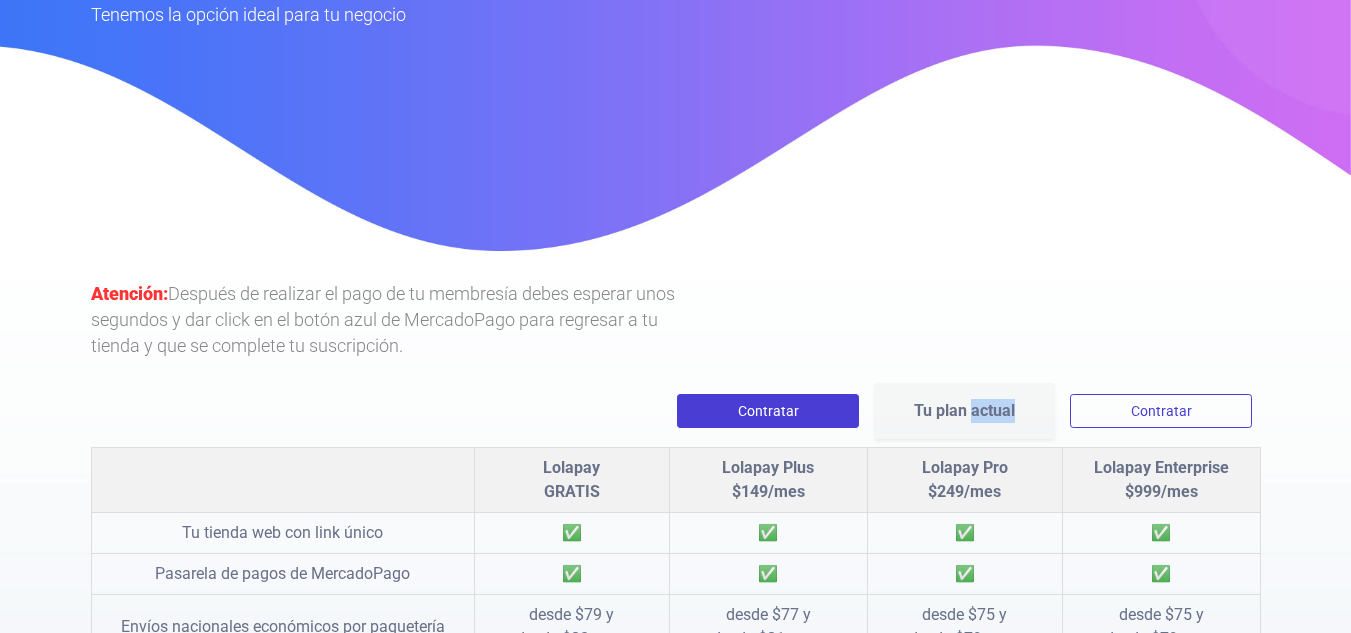 scroll, scrollTop: 160, scrollLeft: 0, axis: vertical 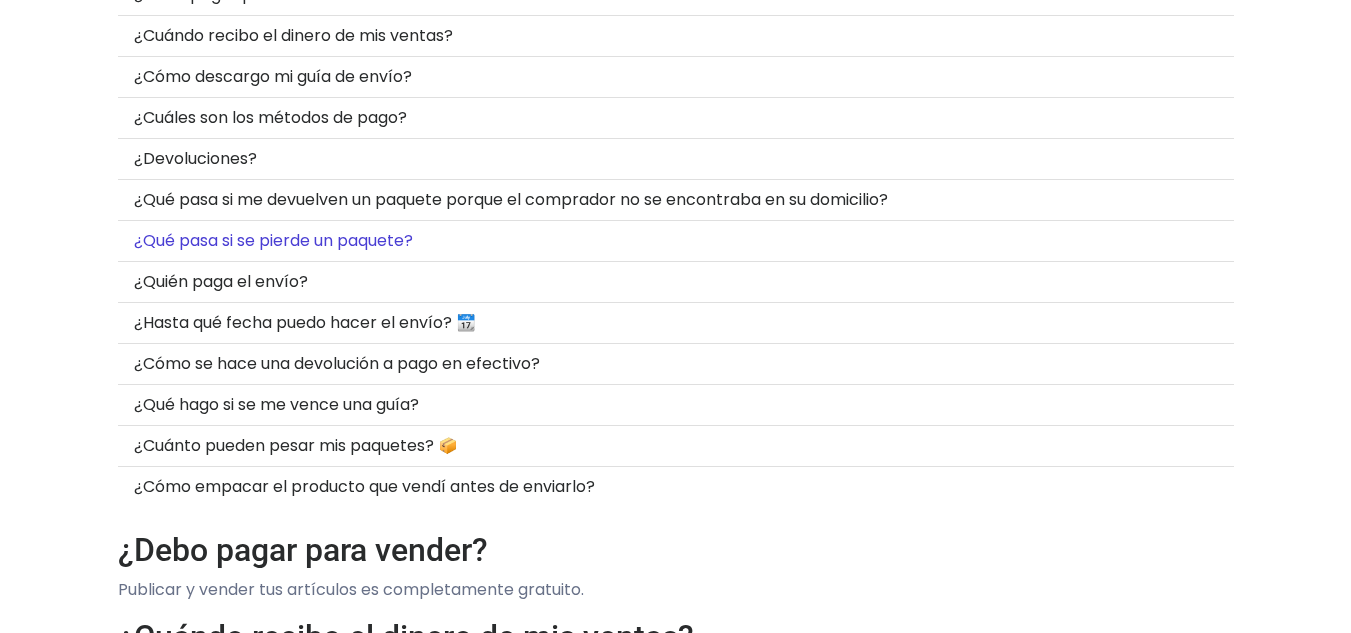 click on "¿Qué pasa si se pierde un paquete?" at bounding box center (273, 240) 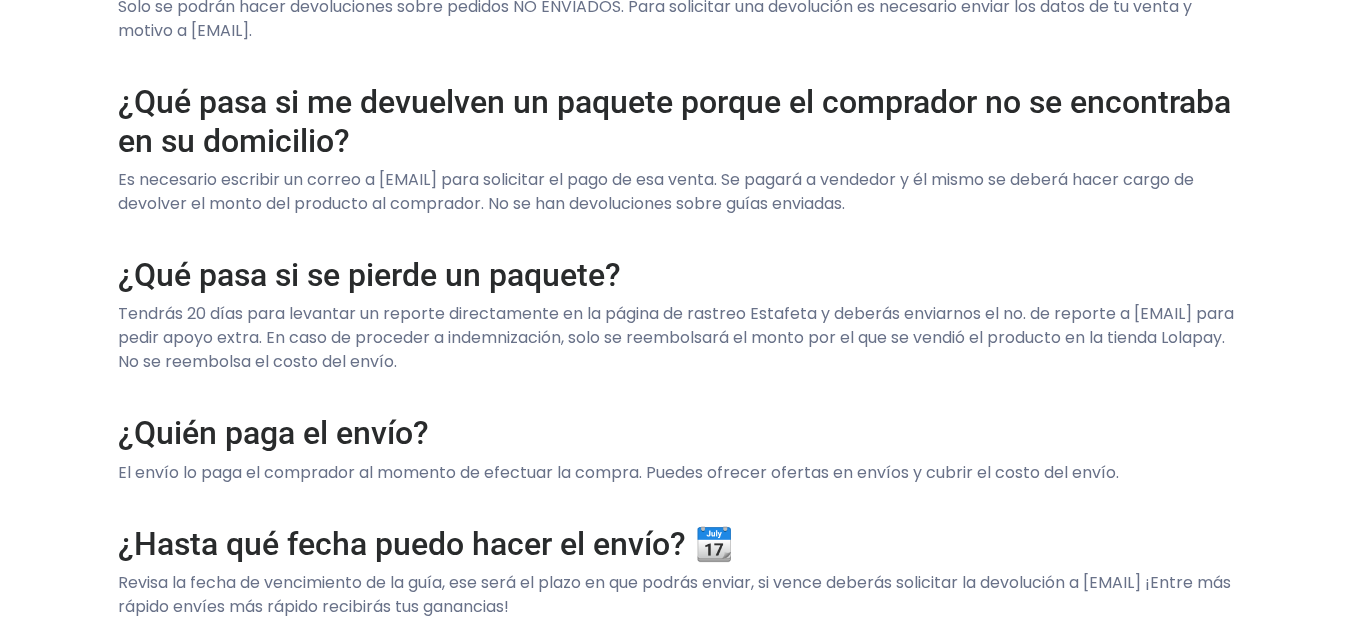 scroll, scrollTop: 1605, scrollLeft: 0, axis: vertical 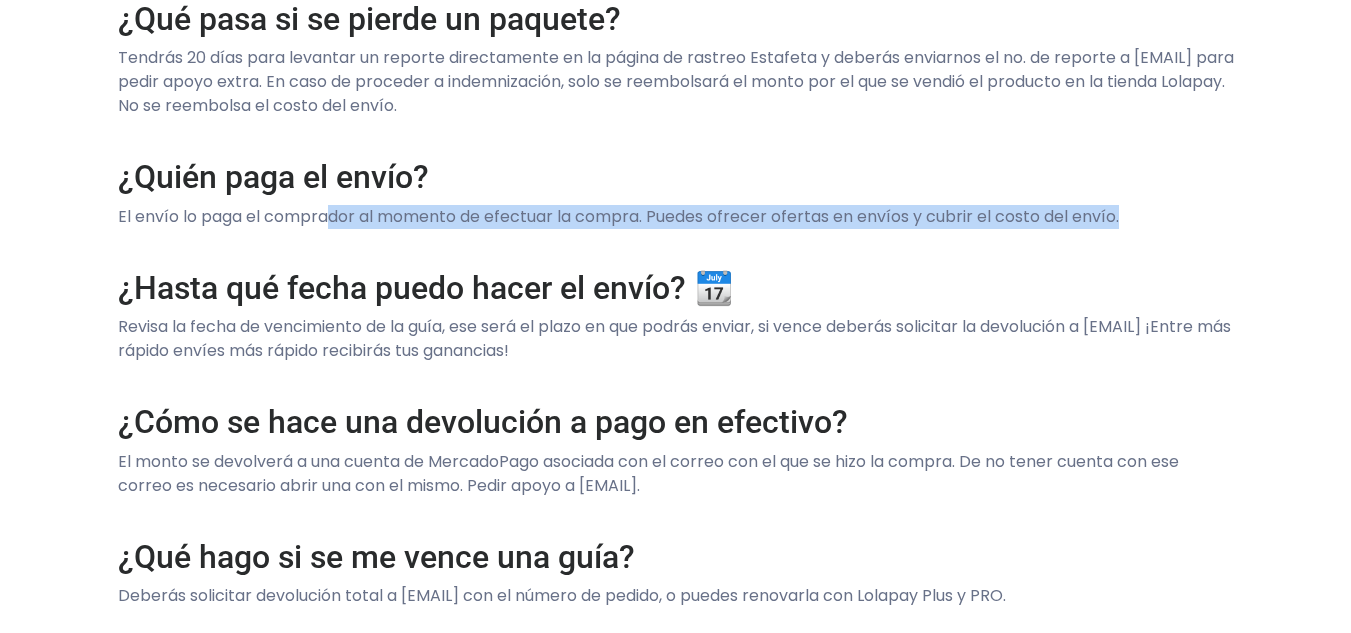 drag, startPoint x: 334, startPoint y: 222, endPoint x: 657, endPoint y: 233, distance: 323.18726 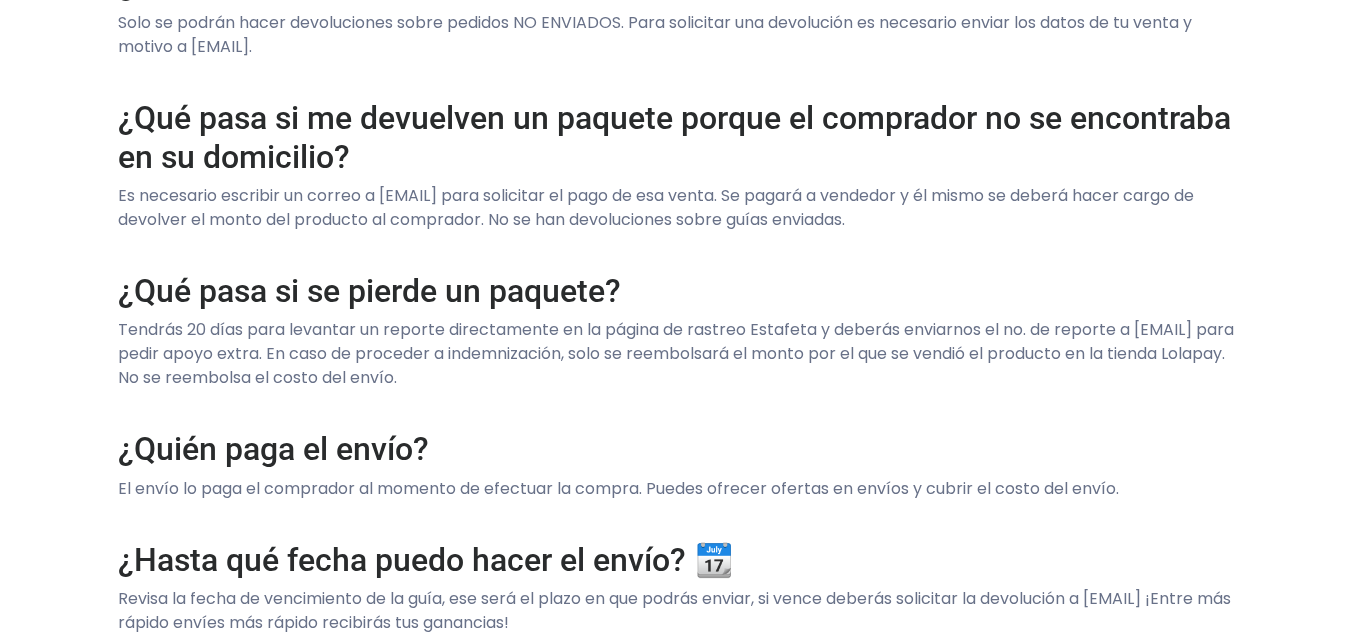 scroll, scrollTop: 1328, scrollLeft: 0, axis: vertical 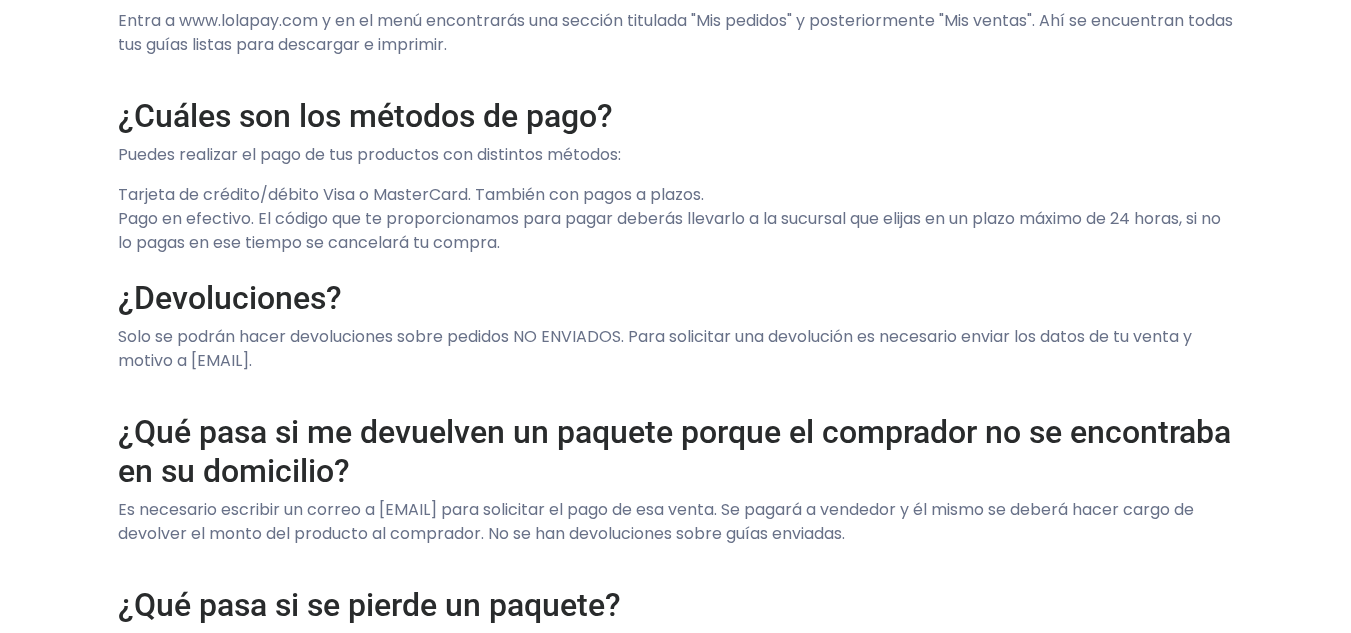 drag, startPoint x: 346, startPoint y: 370, endPoint x: 190, endPoint y: 367, distance: 156.02884 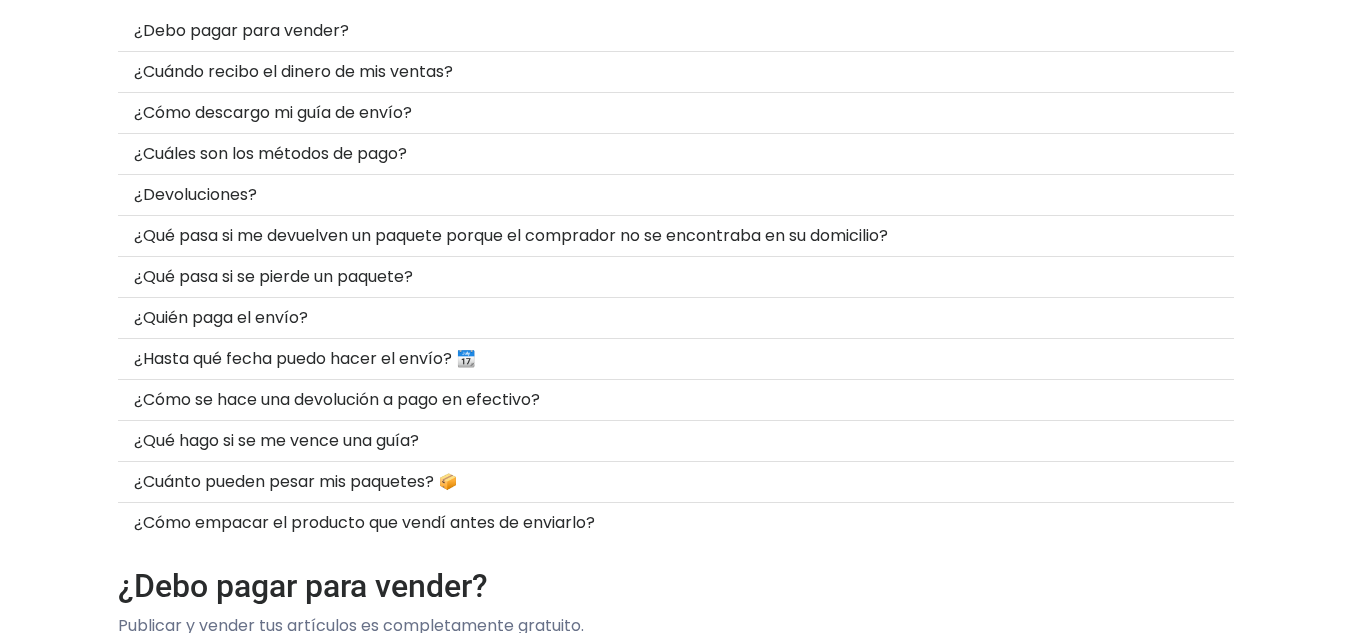 scroll, scrollTop: 204, scrollLeft: 0, axis: vertical 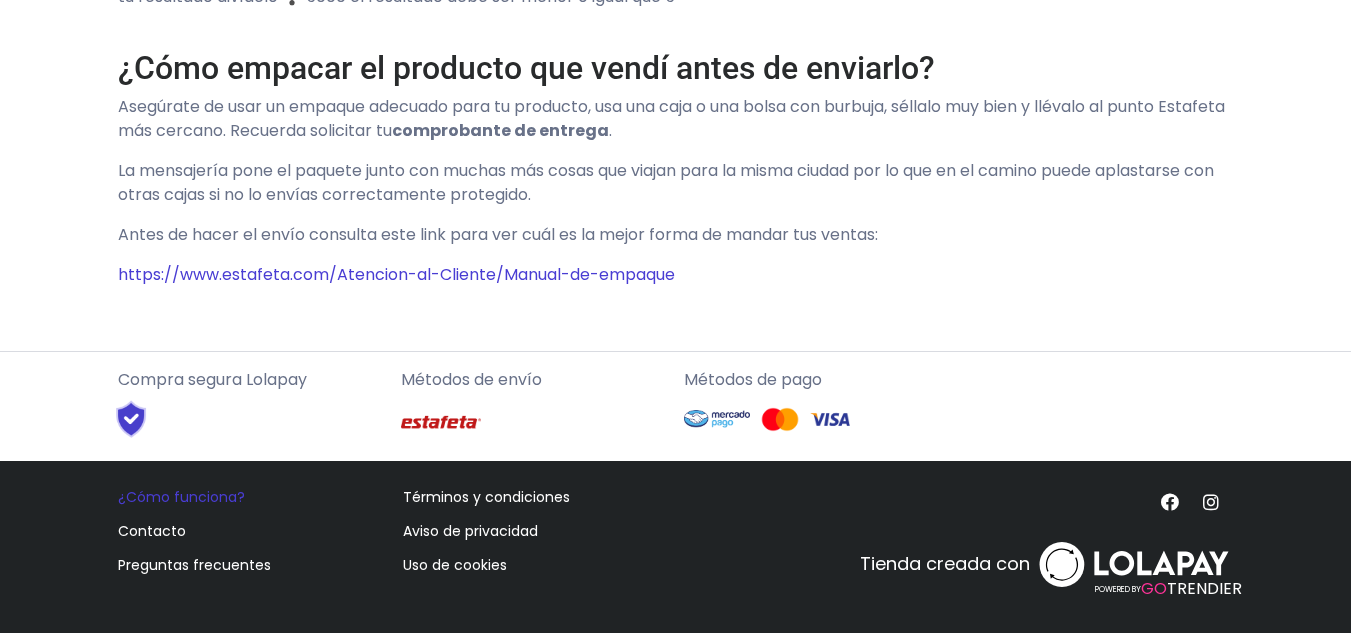 click on "¿Cómo funciona?" at bounding box center [181, 497] 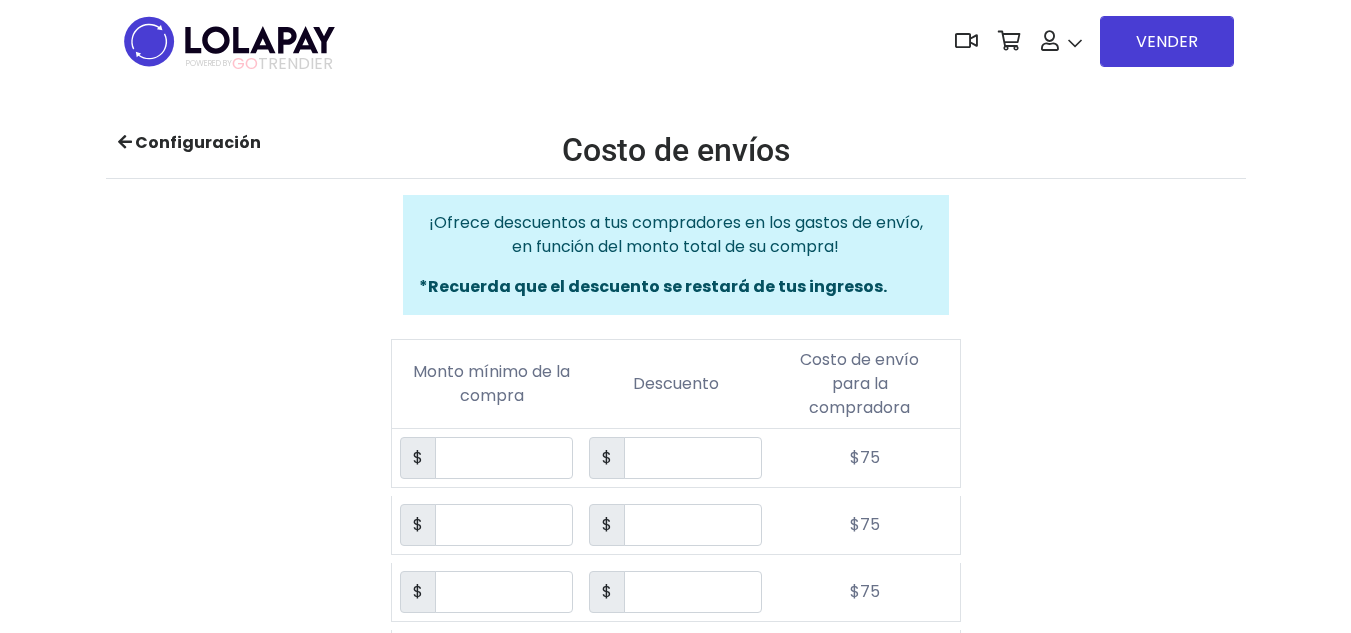 scroll, scrollTop: 0, scrollLeft: 0, axis: both 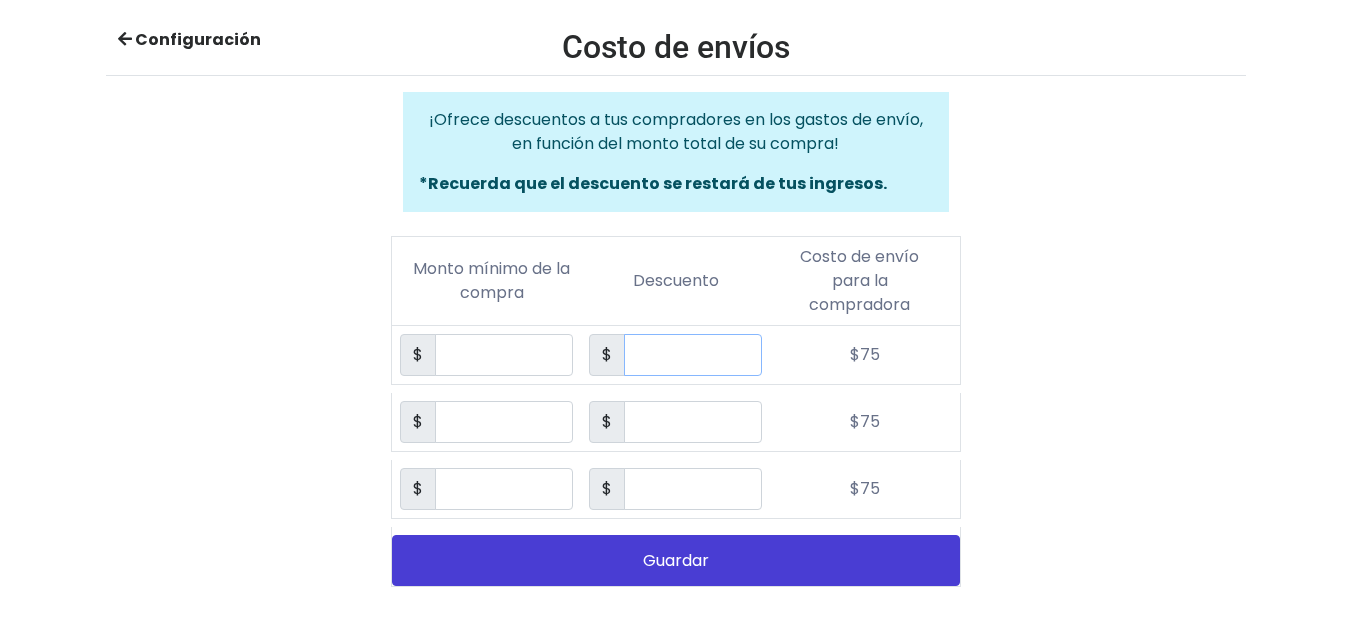 click at bounding box center [693, 355] 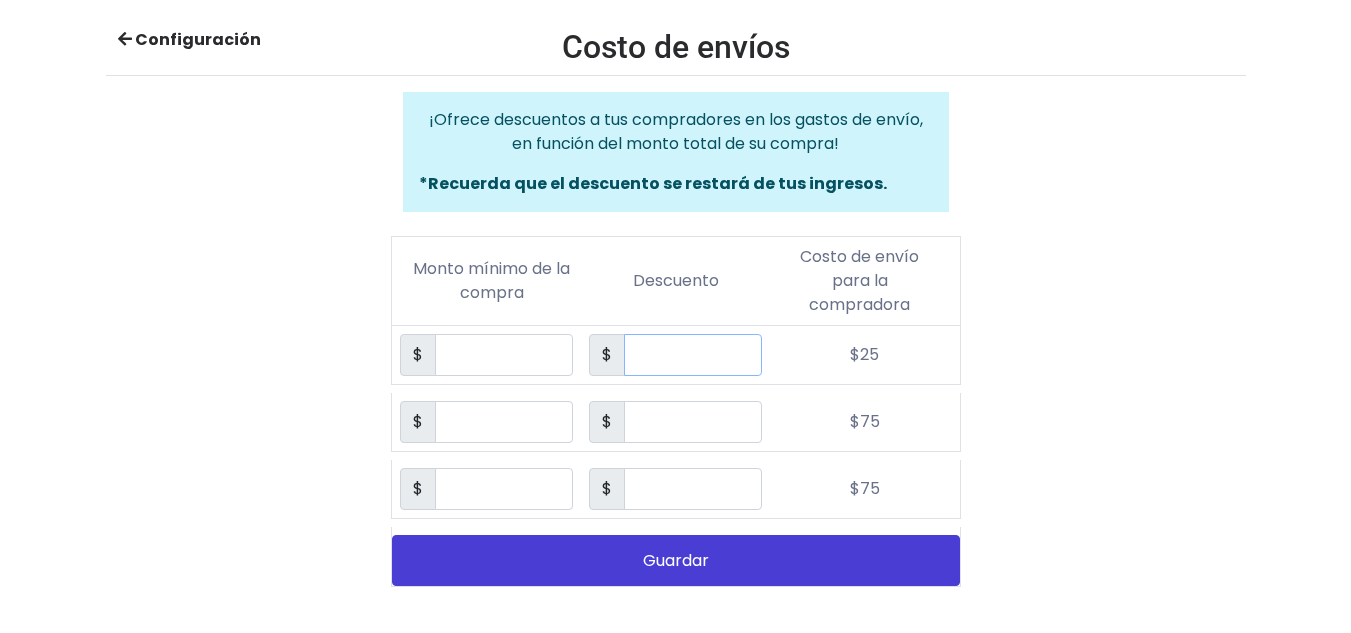 type on "**" 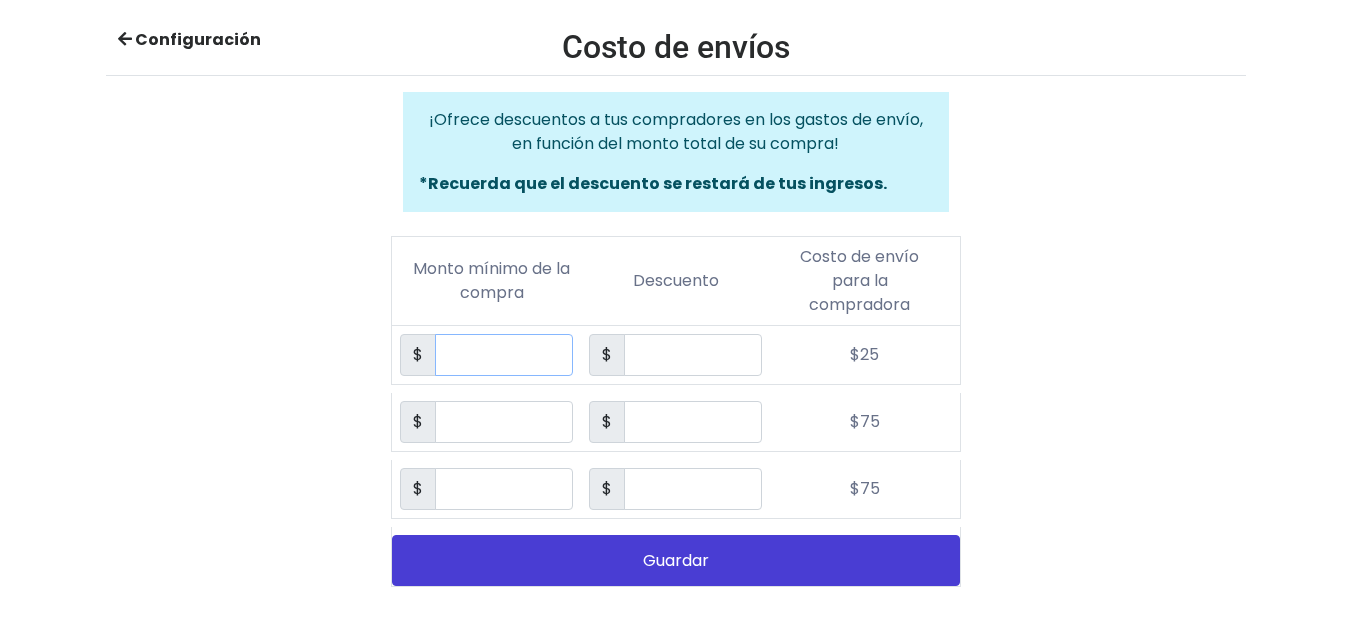 click at bounding box center [504, 355] 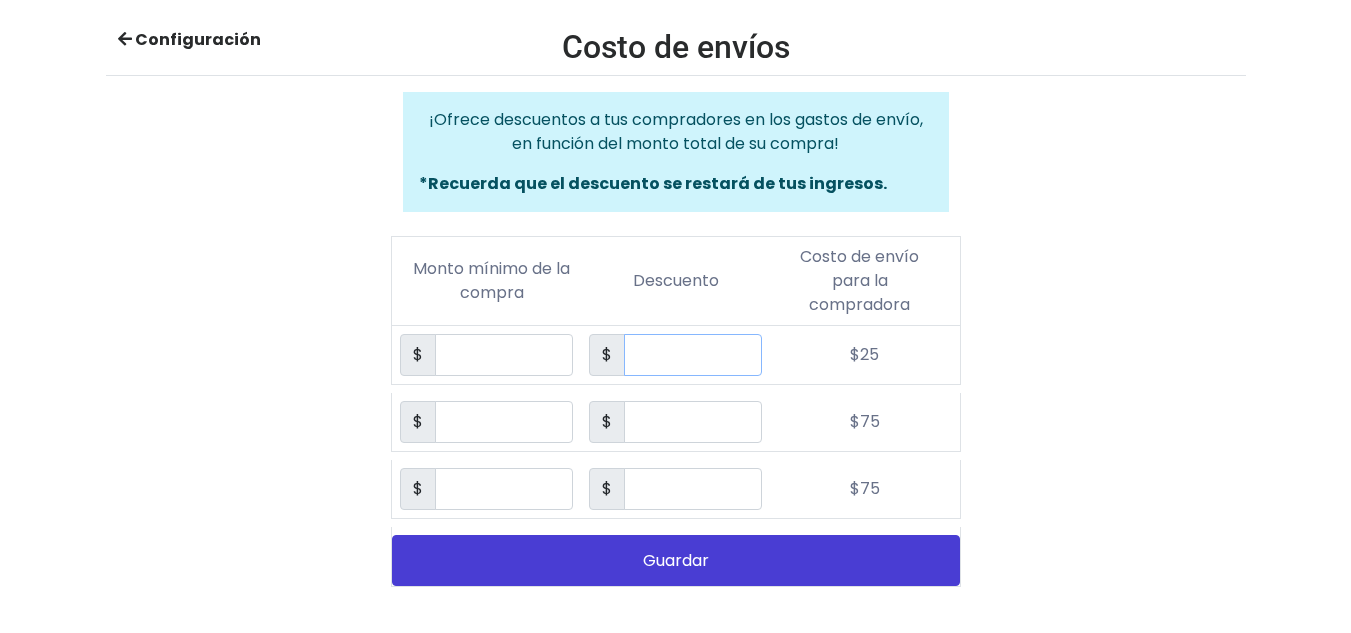 drag, startPoint x: 661, startPoint y: 357, endPoint x: 586, endPoint y: 356, distance: 75.00667 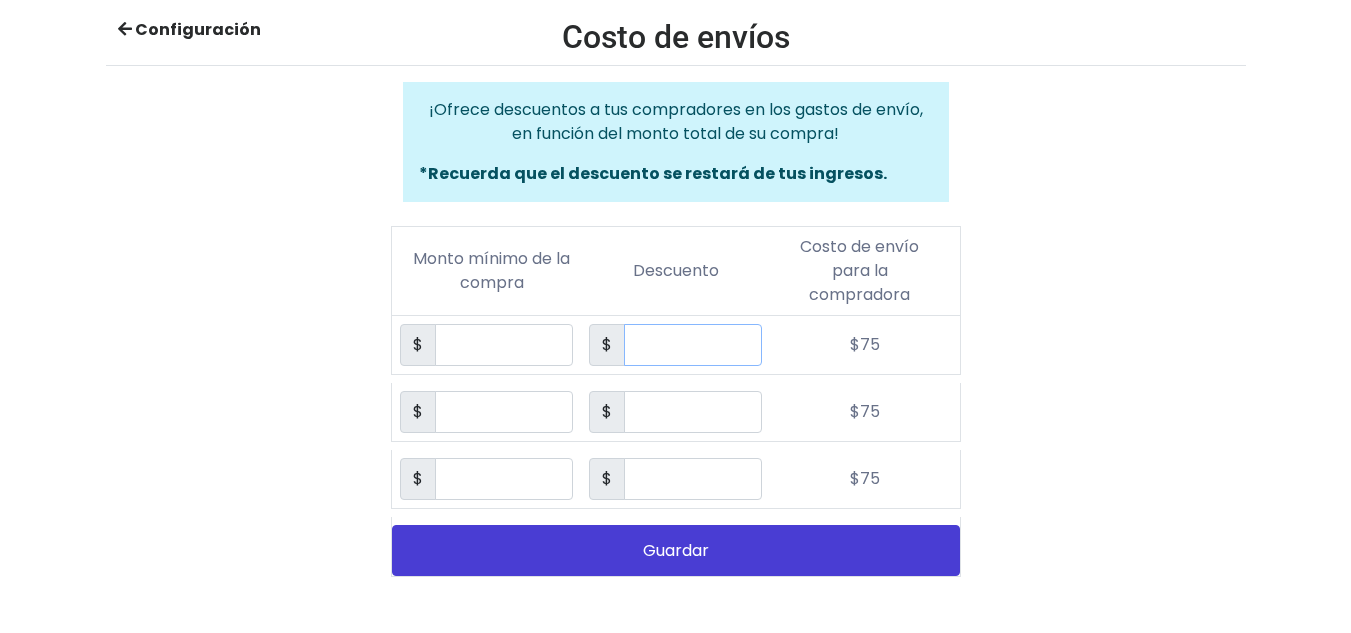 scroll, scrollTop: 0, scrollLeft: 0, axis: both 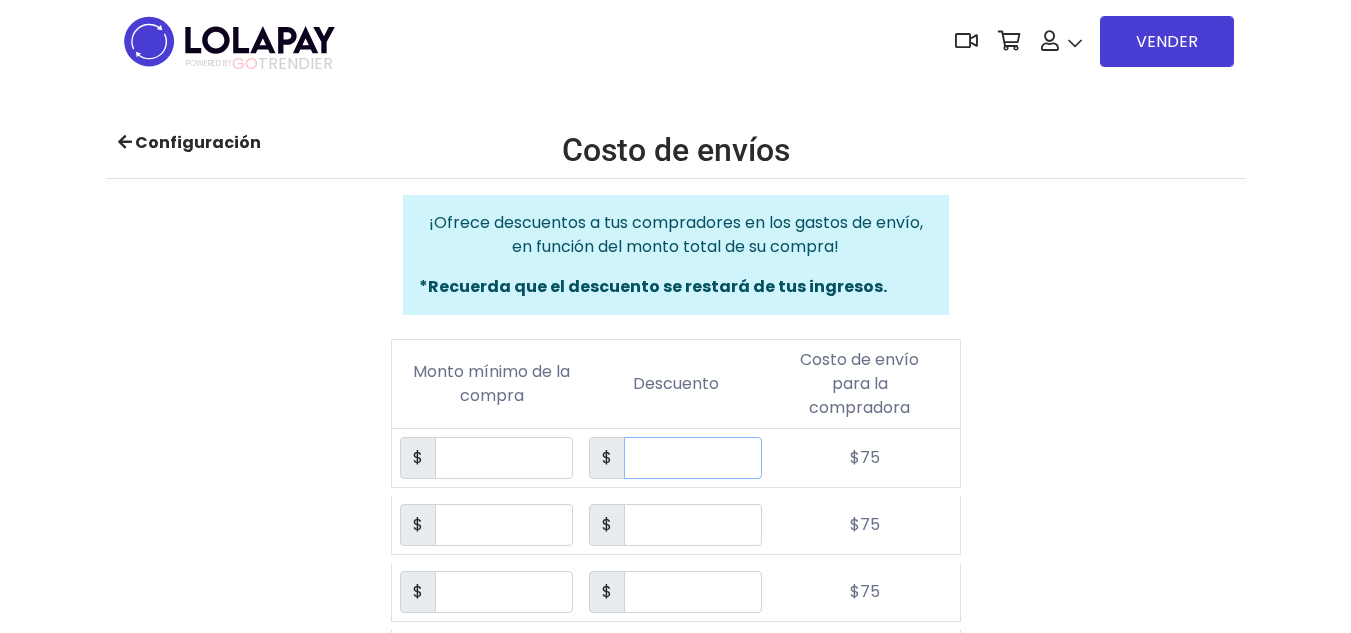 type 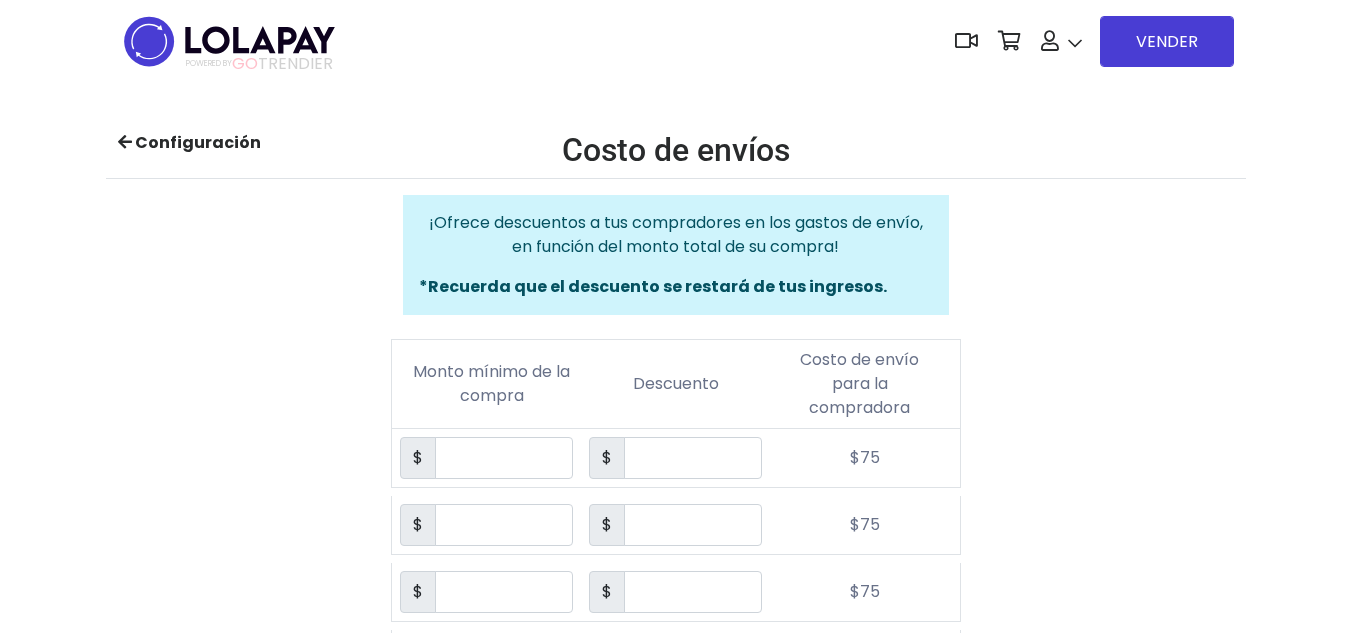 click on "Configuración" at bounding box center (328, 154) 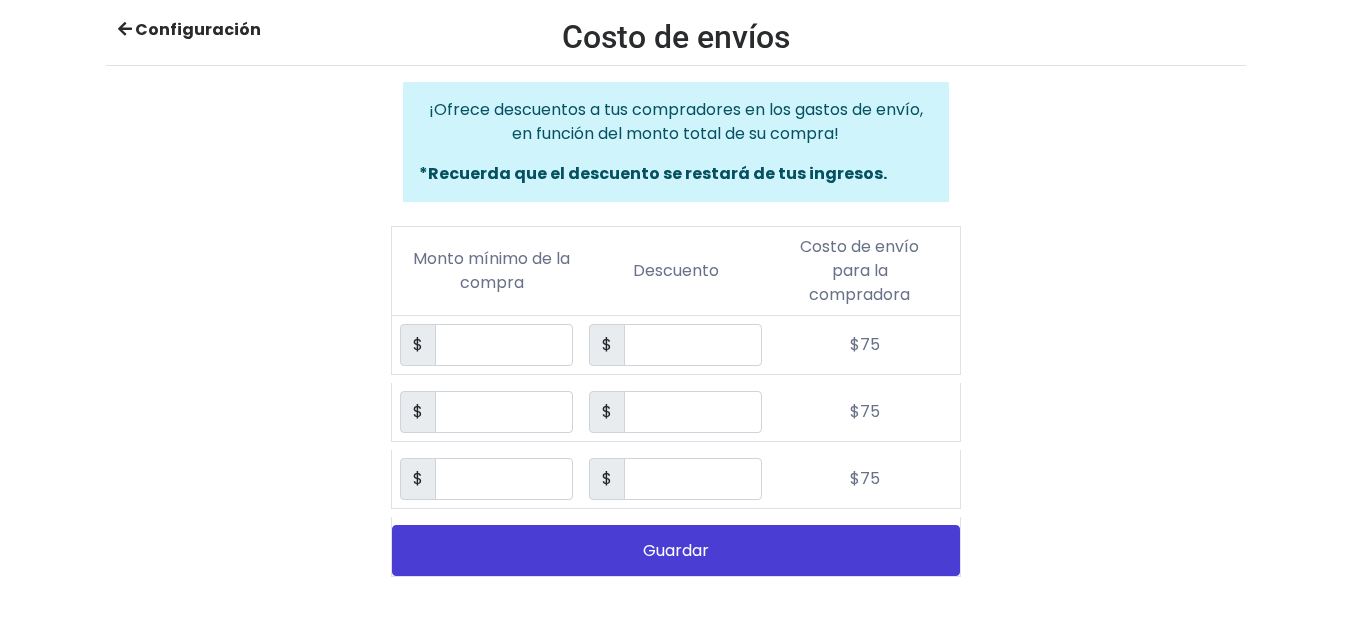 scroll, scrollTop: 0, scrollLeft: 0, axis: both 